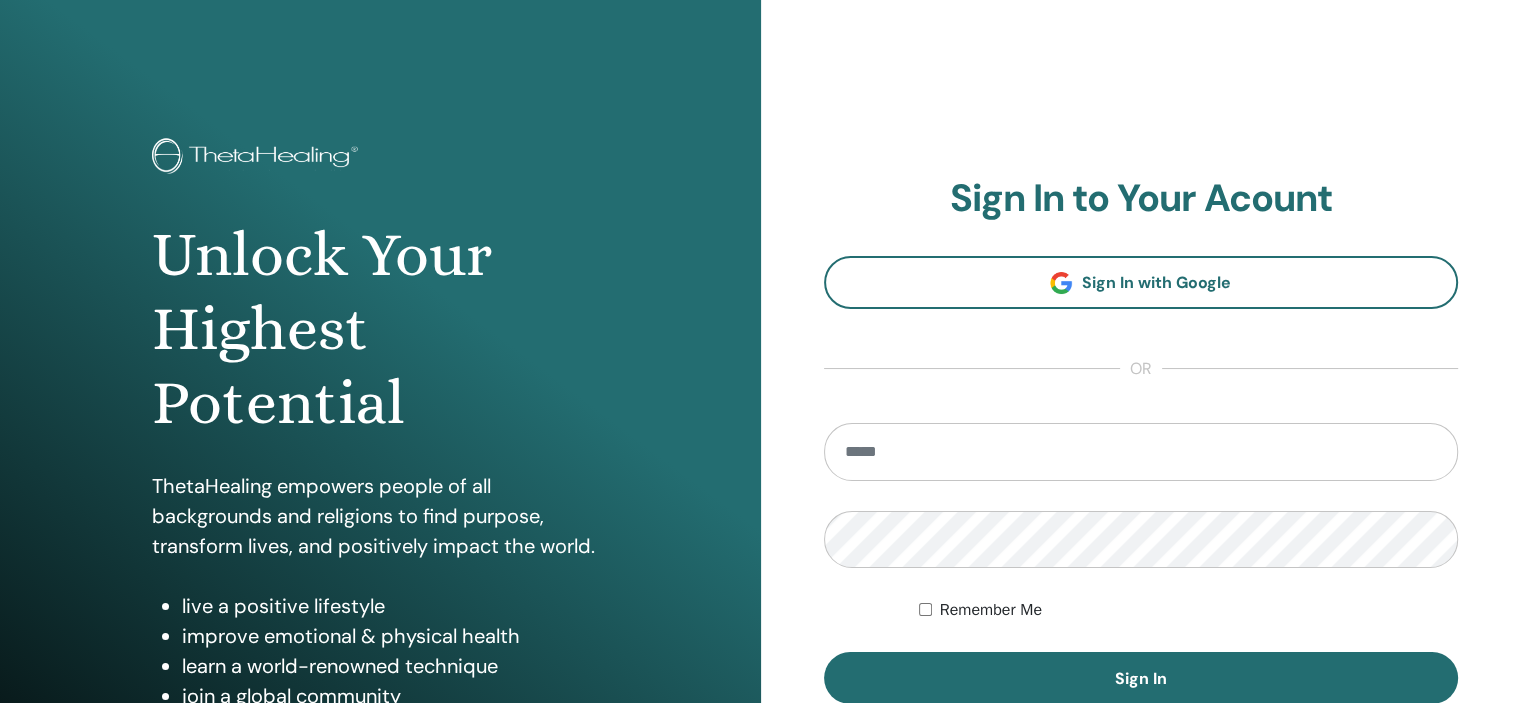 scroll, scrollTop: 200, scrollLeft: 0, axis: vertical 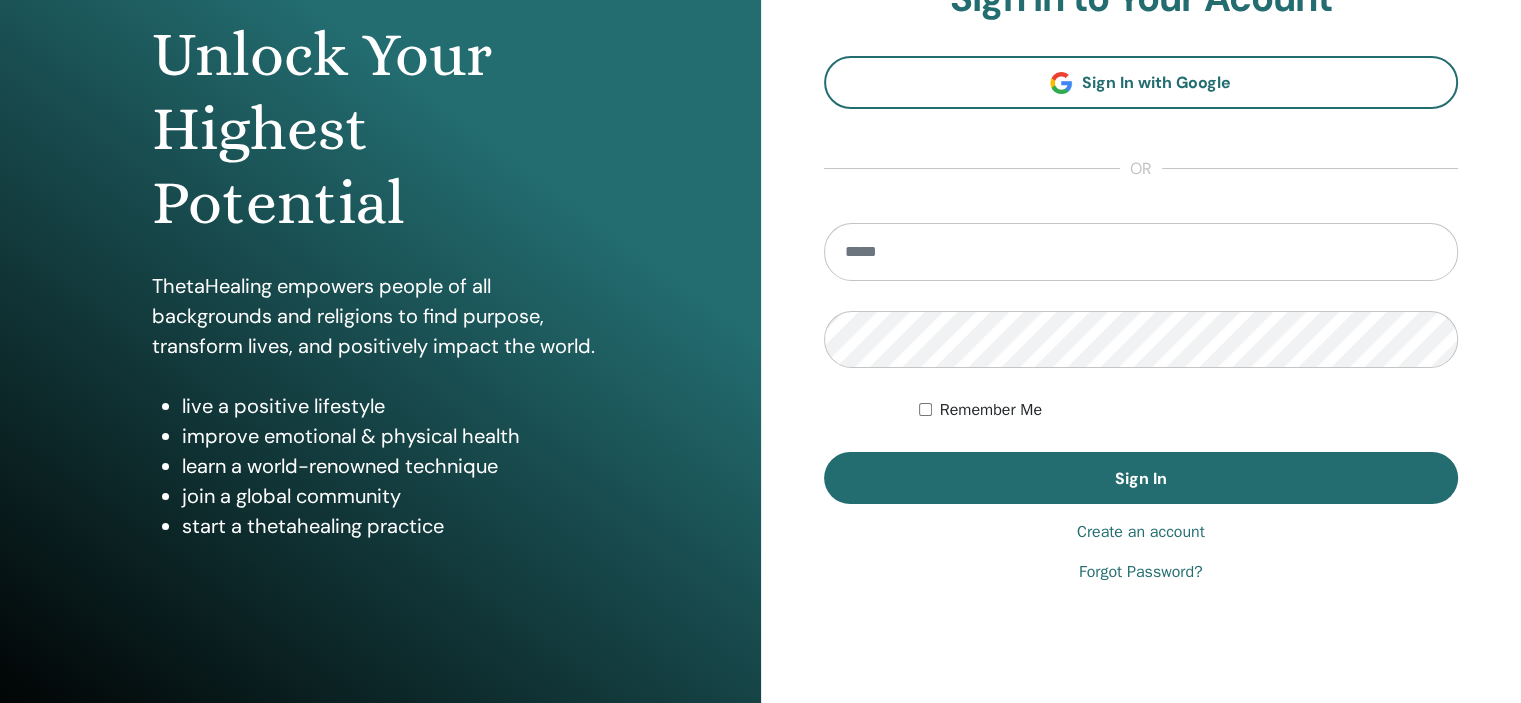 click on "Create an account" at bounding box center [1141, 532] 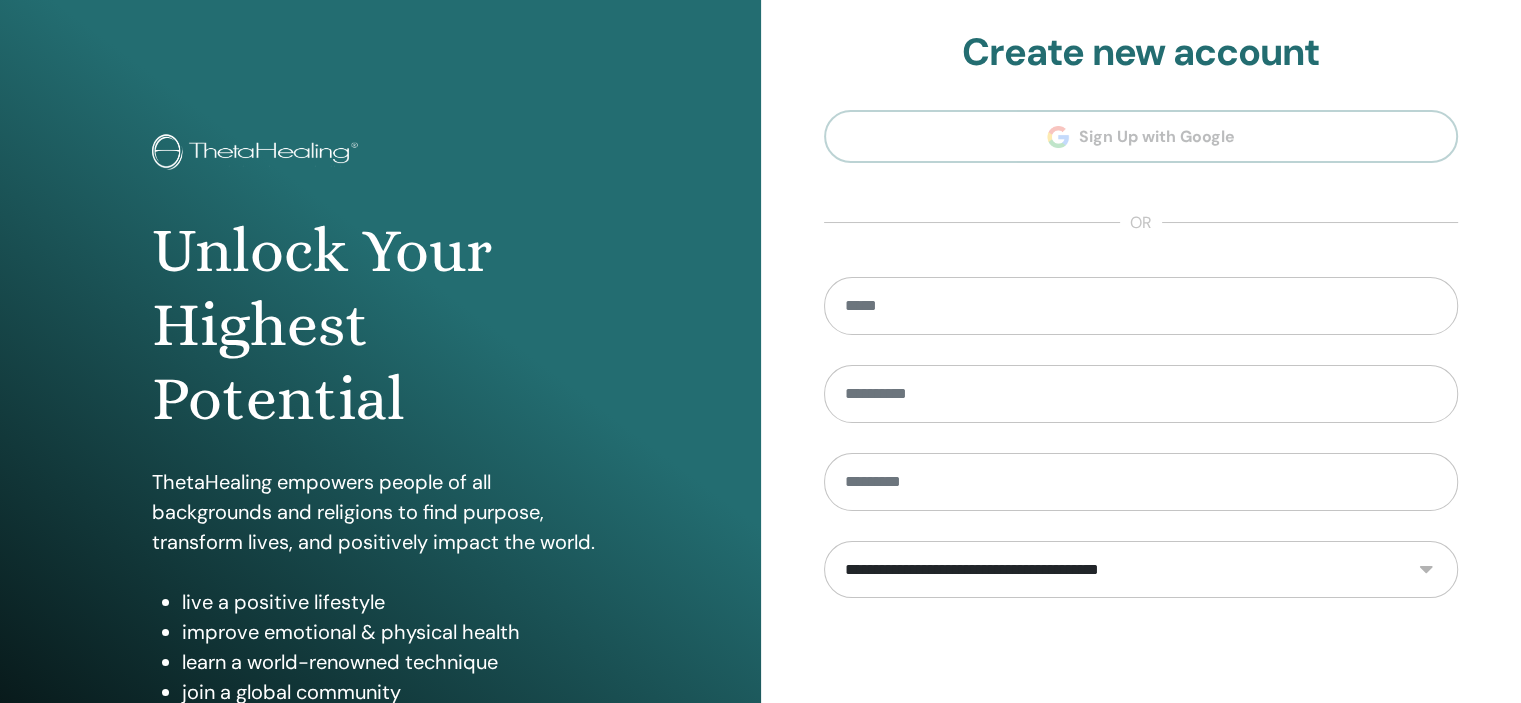 scroll, scrollTop: 0, scrollLeft: 0, axis: both 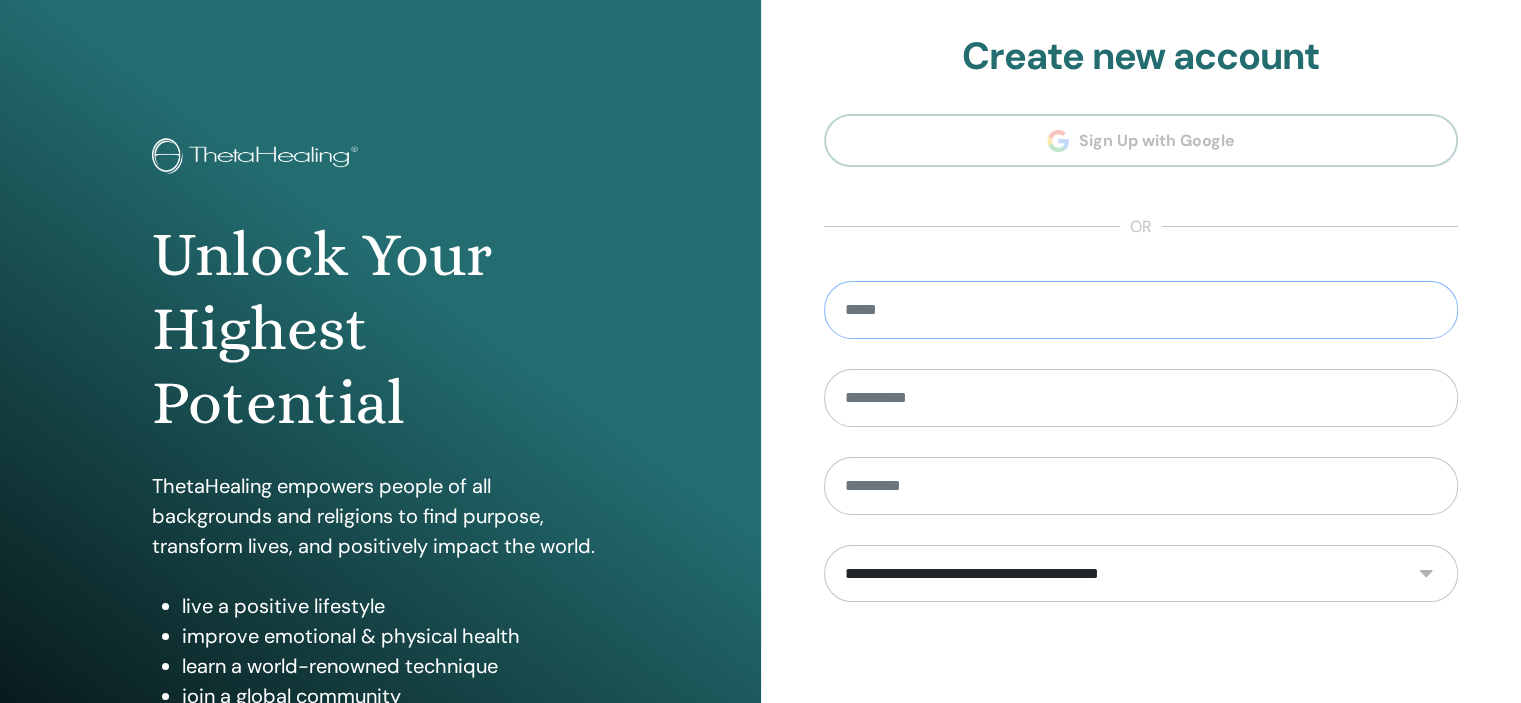 click at bounding box center [1141, 310] 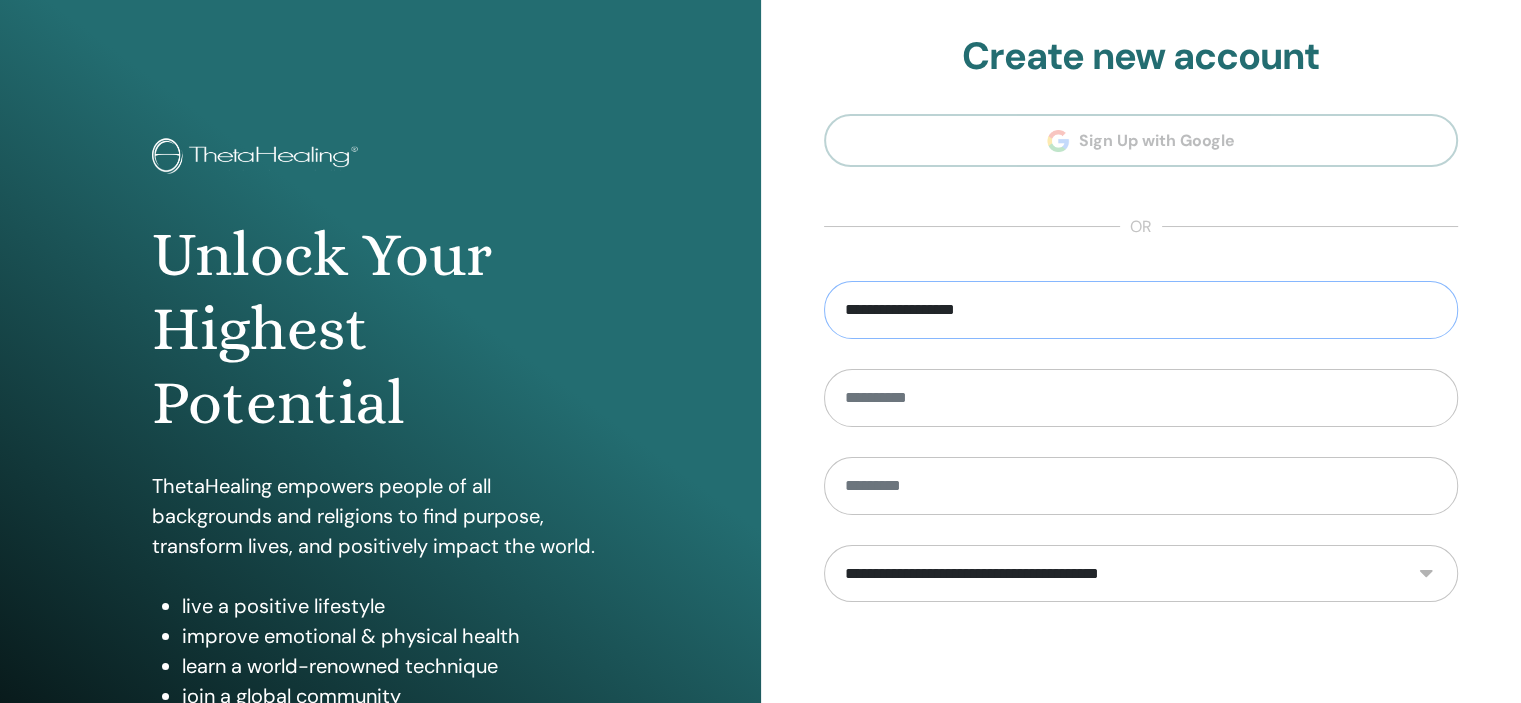 type on "**********" 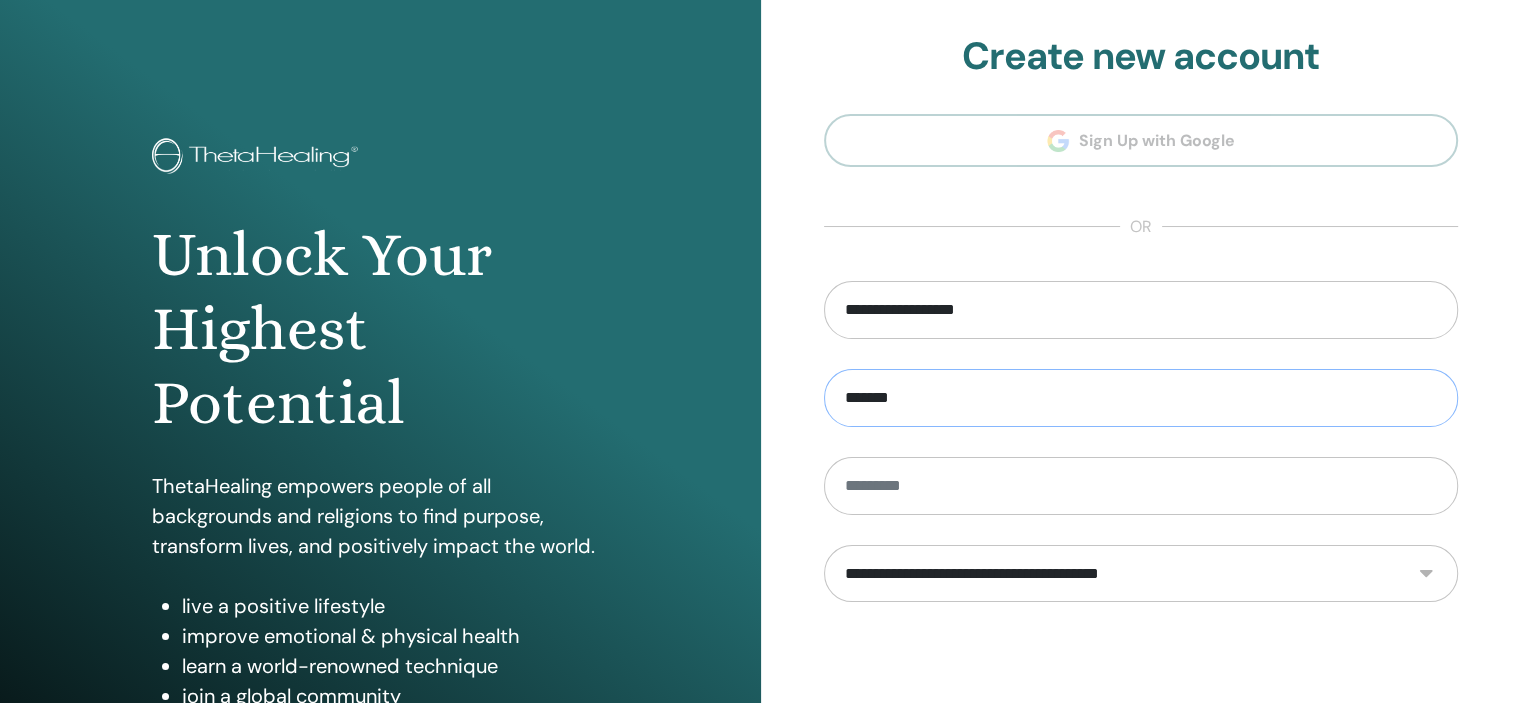 type on "*******" 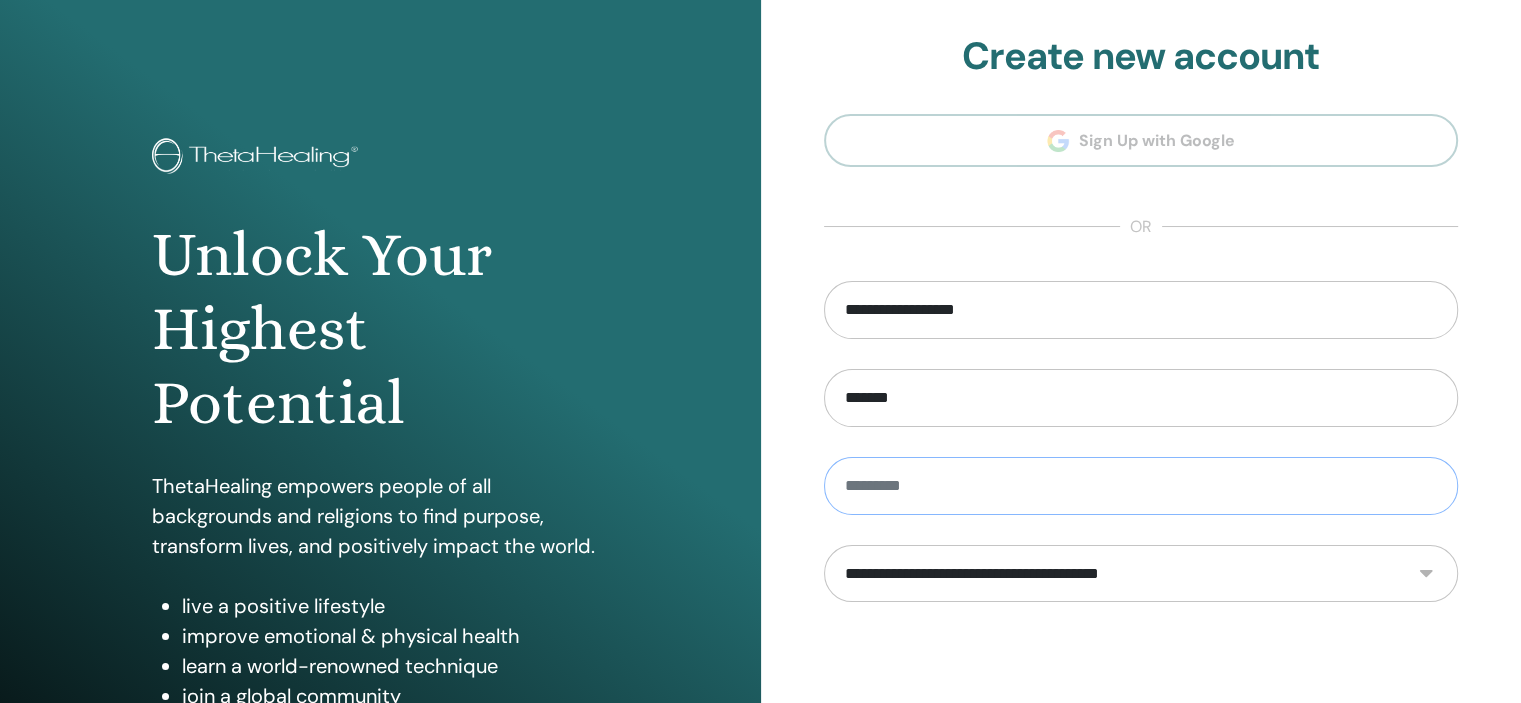 click at bounding box center [1141, 486] 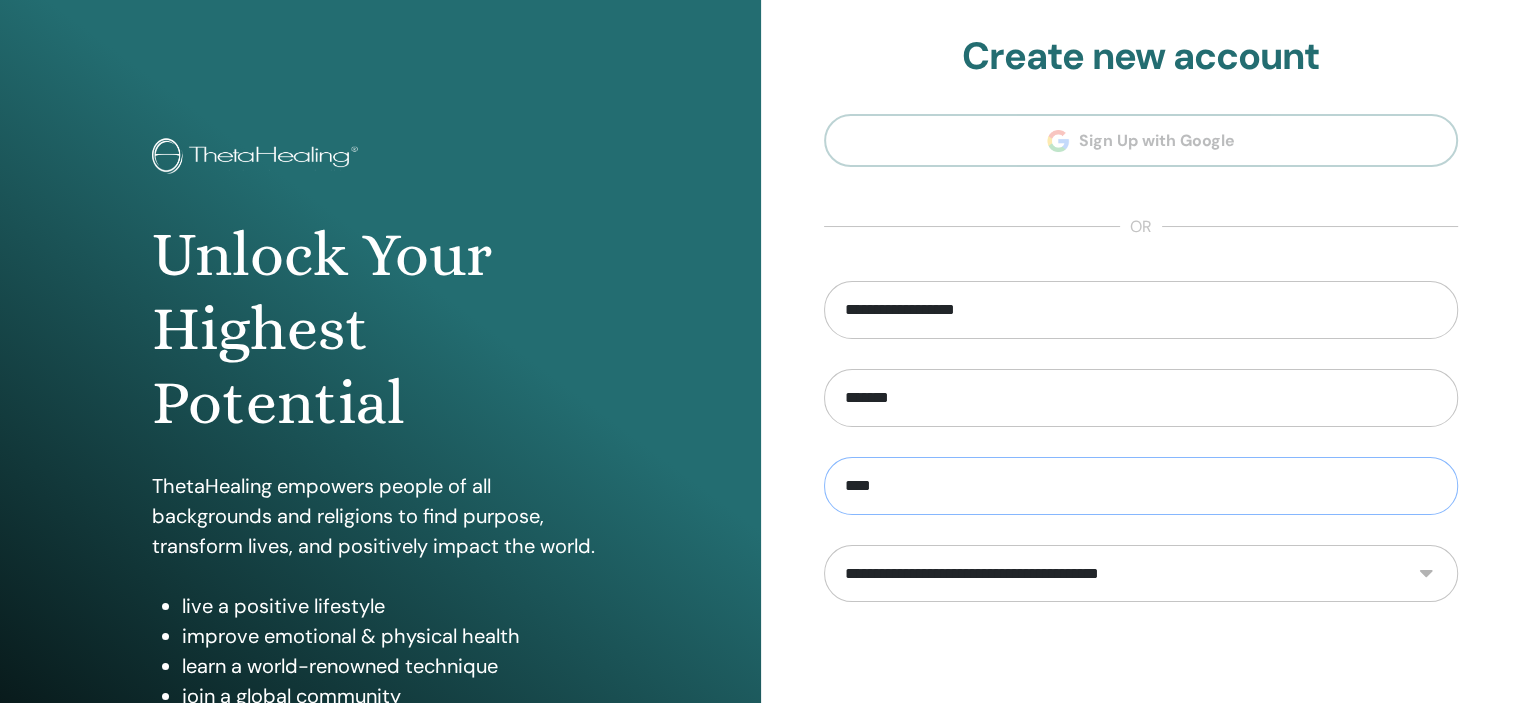 scroll, scrollTop: 100, scrollLeft: 0, axis: vertical 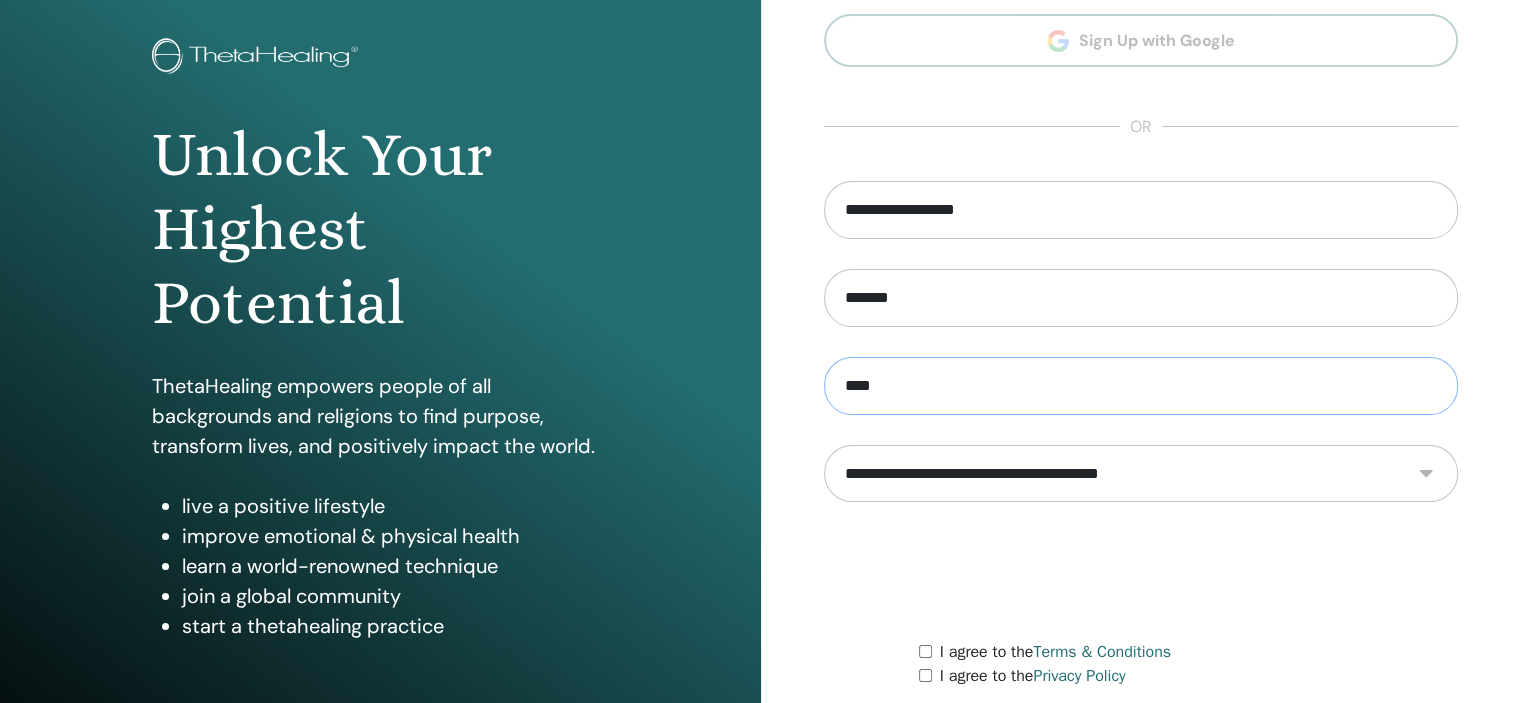 type on "****" 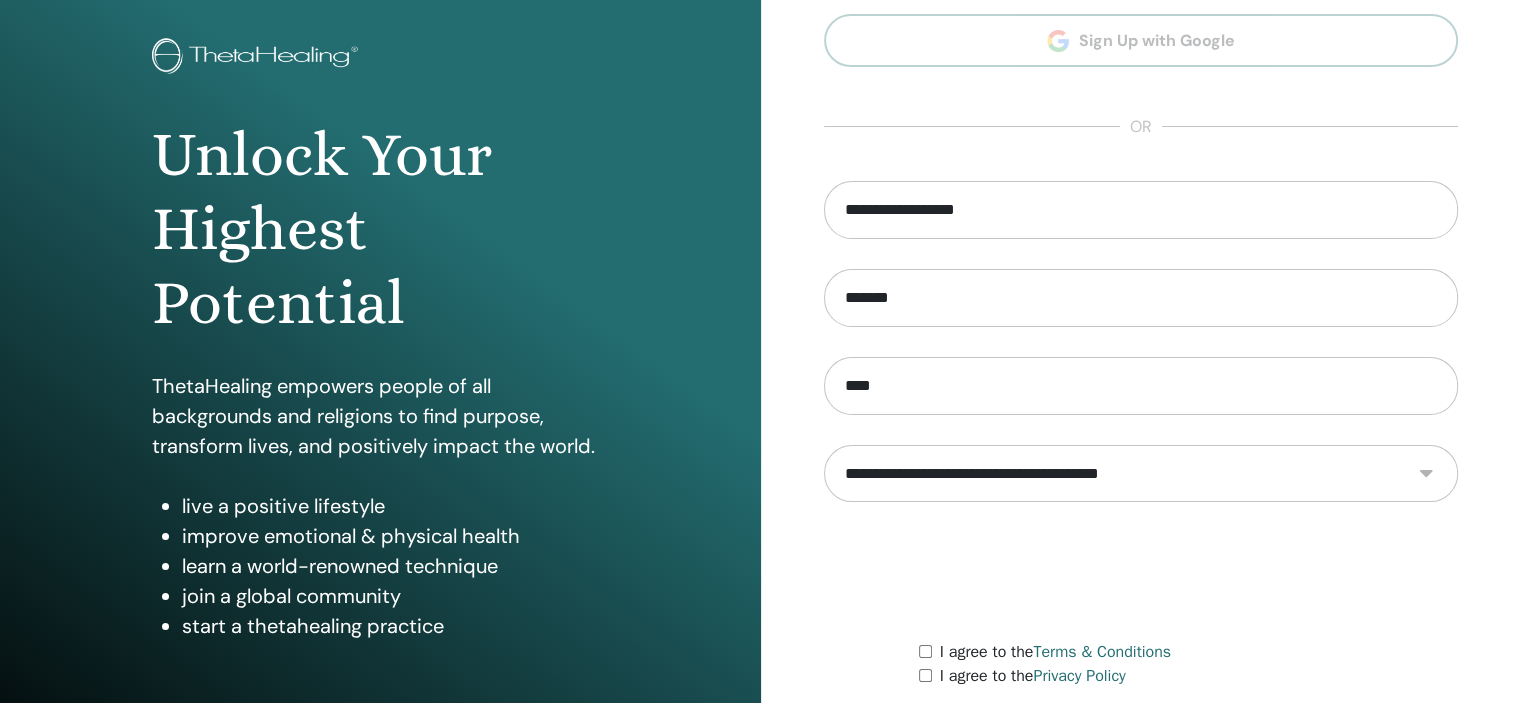 click on "**********" at bounding box center [1141, 474] 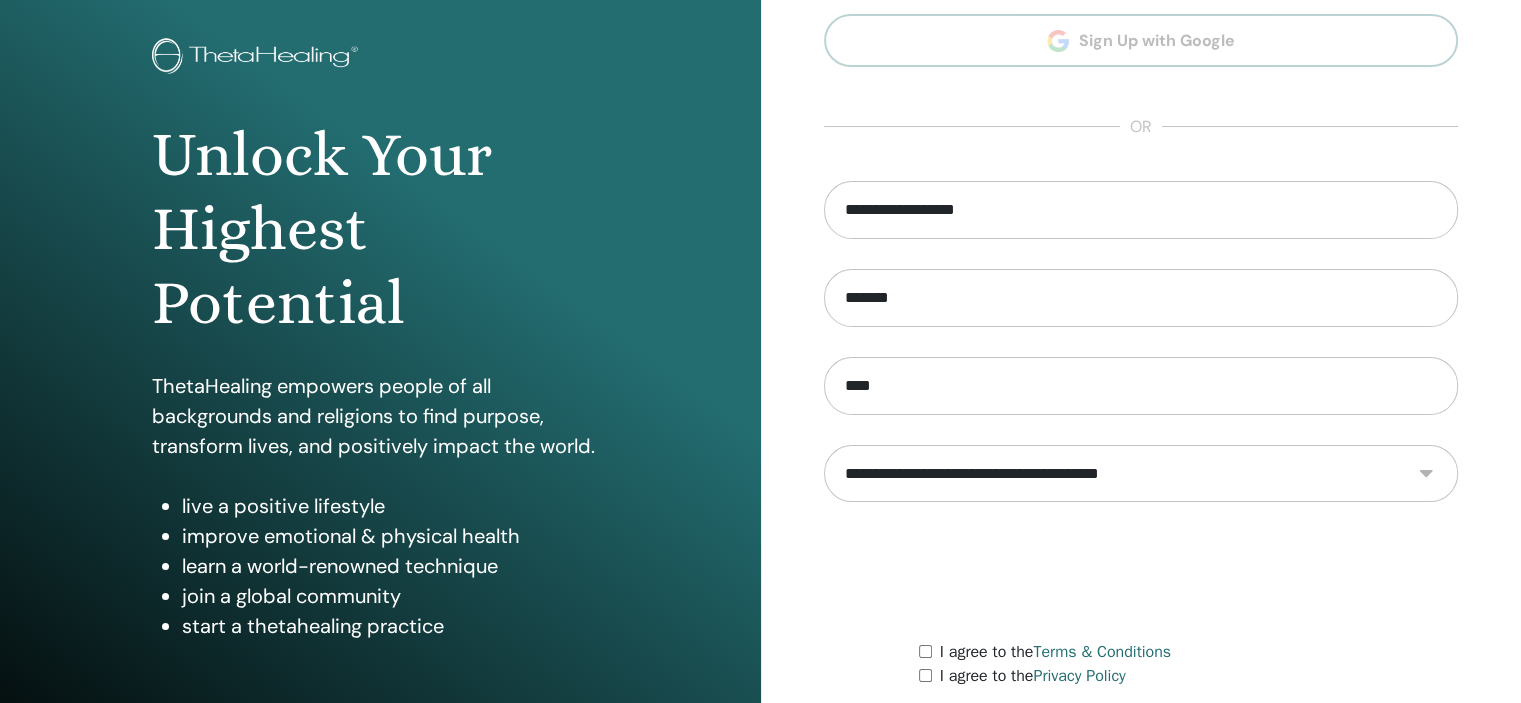 select on "***" 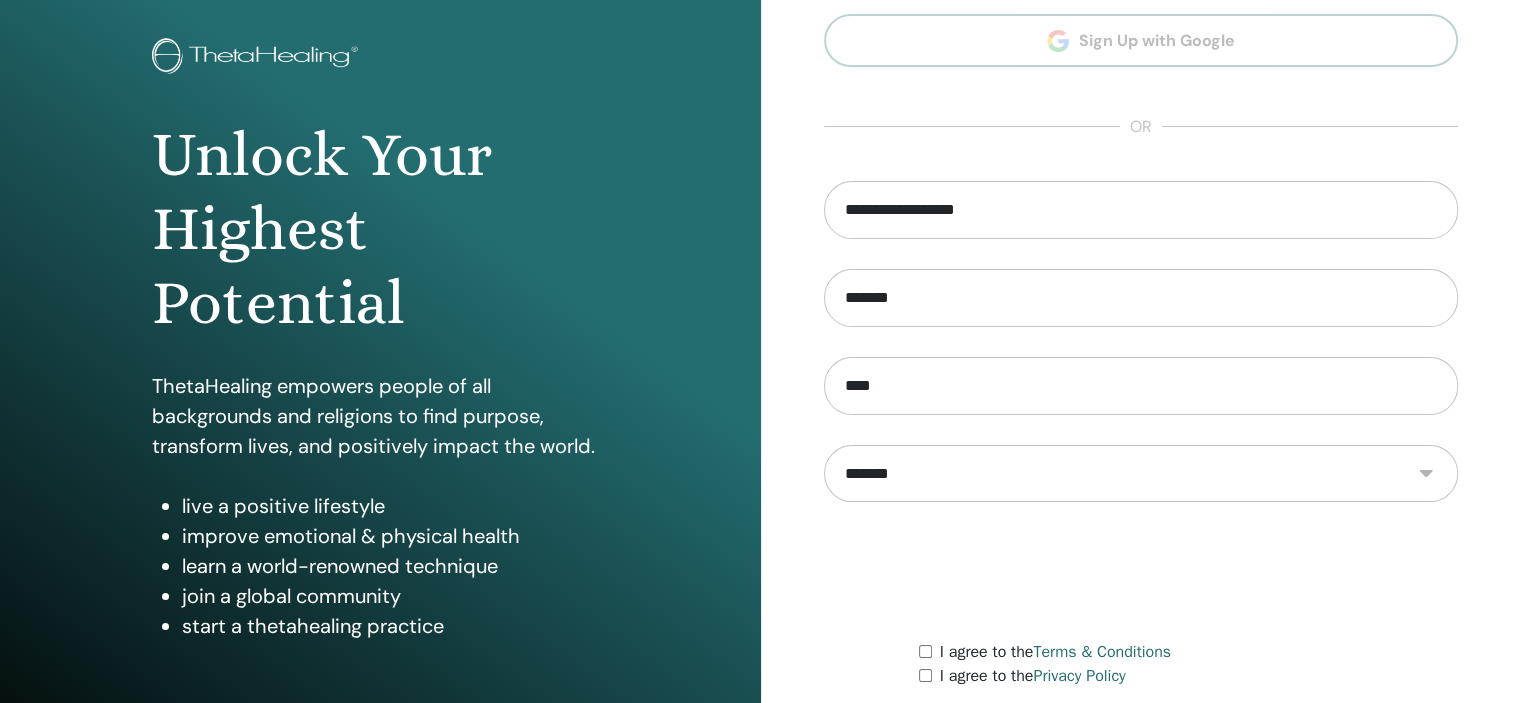 click on "**********" at bounding box center [1141, 474] 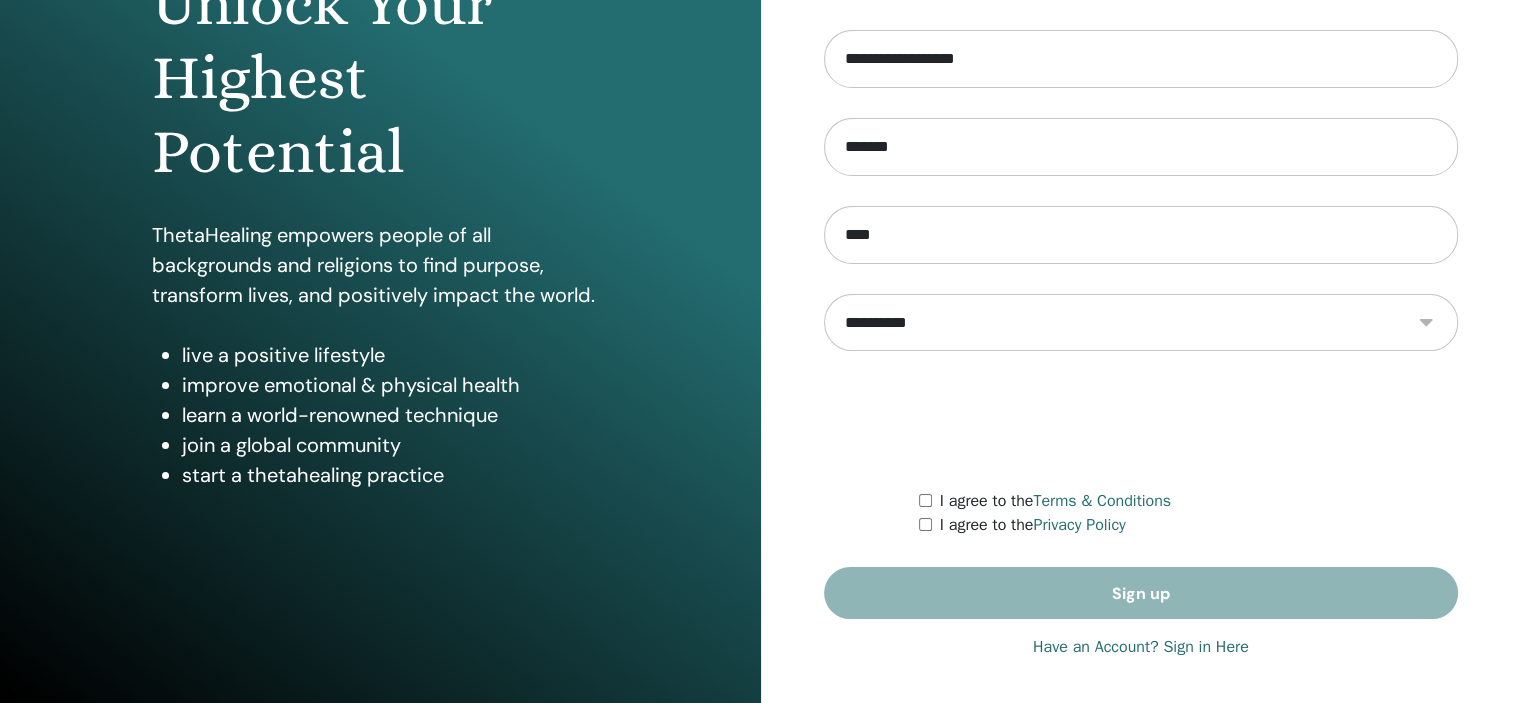scroll, scrollTop: 256, scrollLeft: 0, axis: vertical 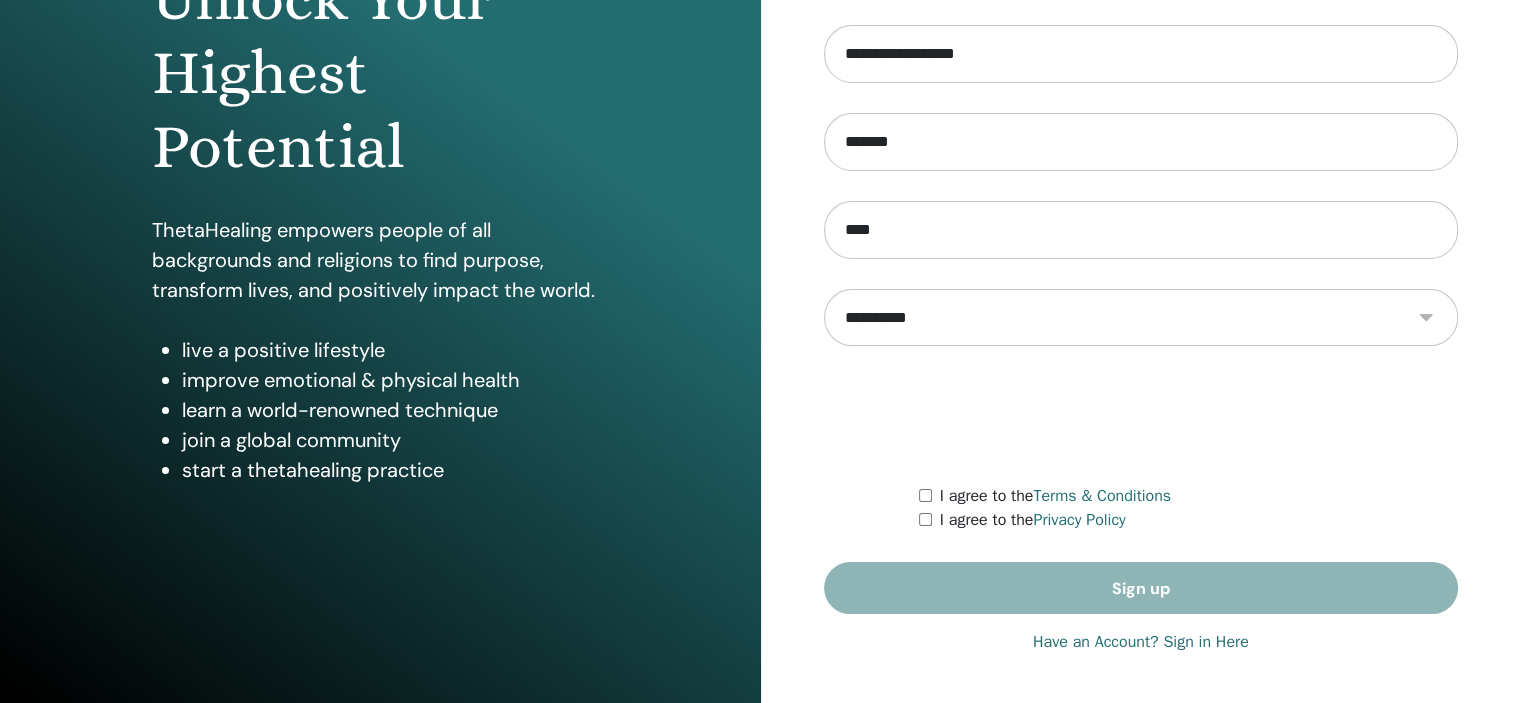 click on "**********" at bounding box center (1141, 318) 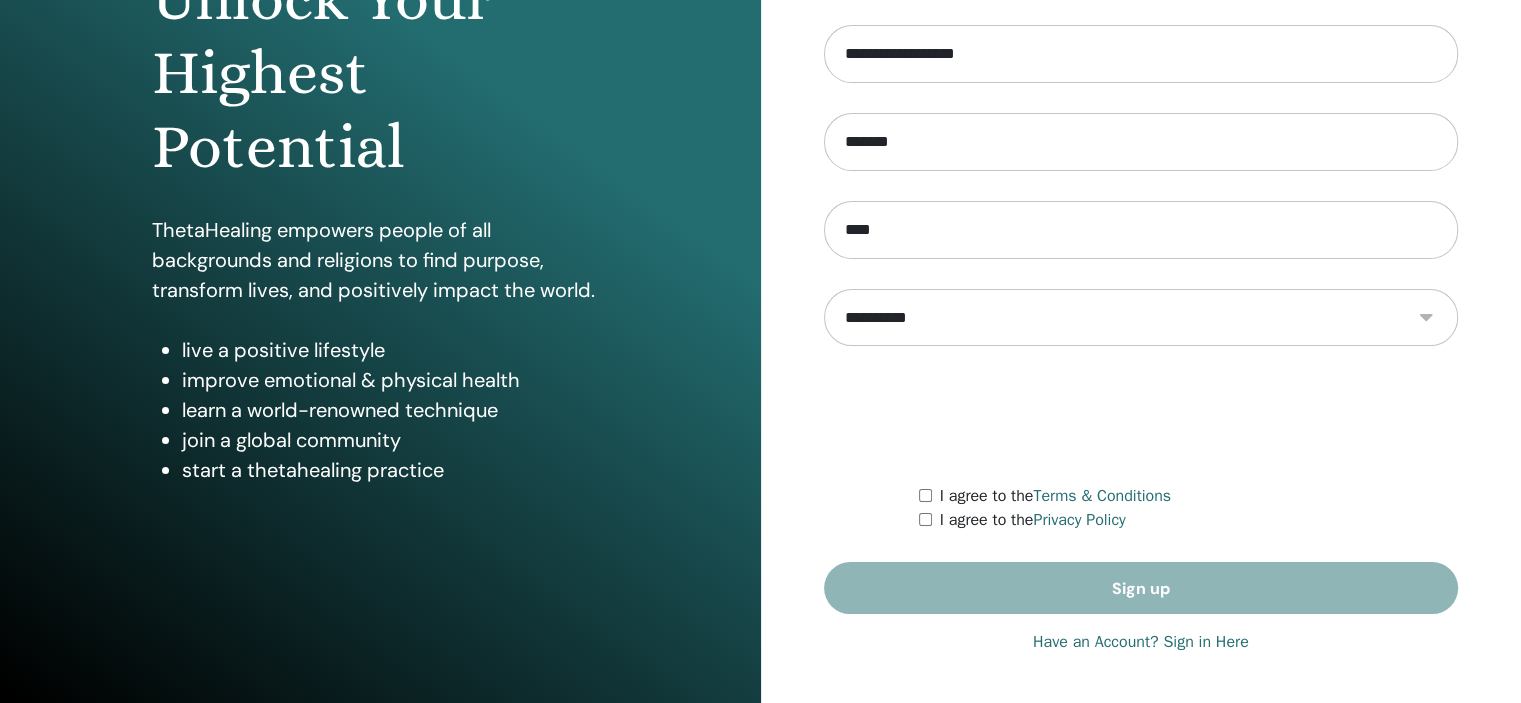 select on "***" 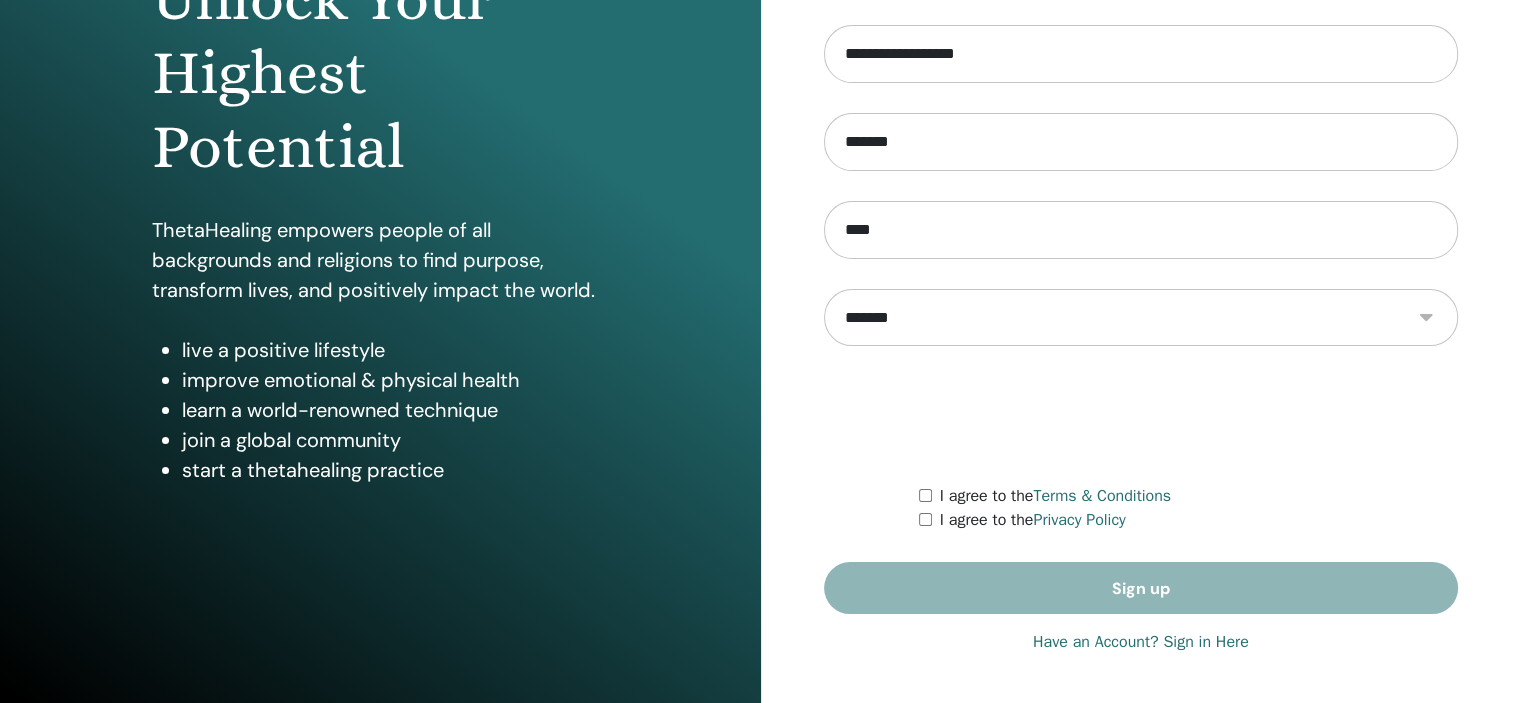 click on "**********" at bounding box center (1141, 318) 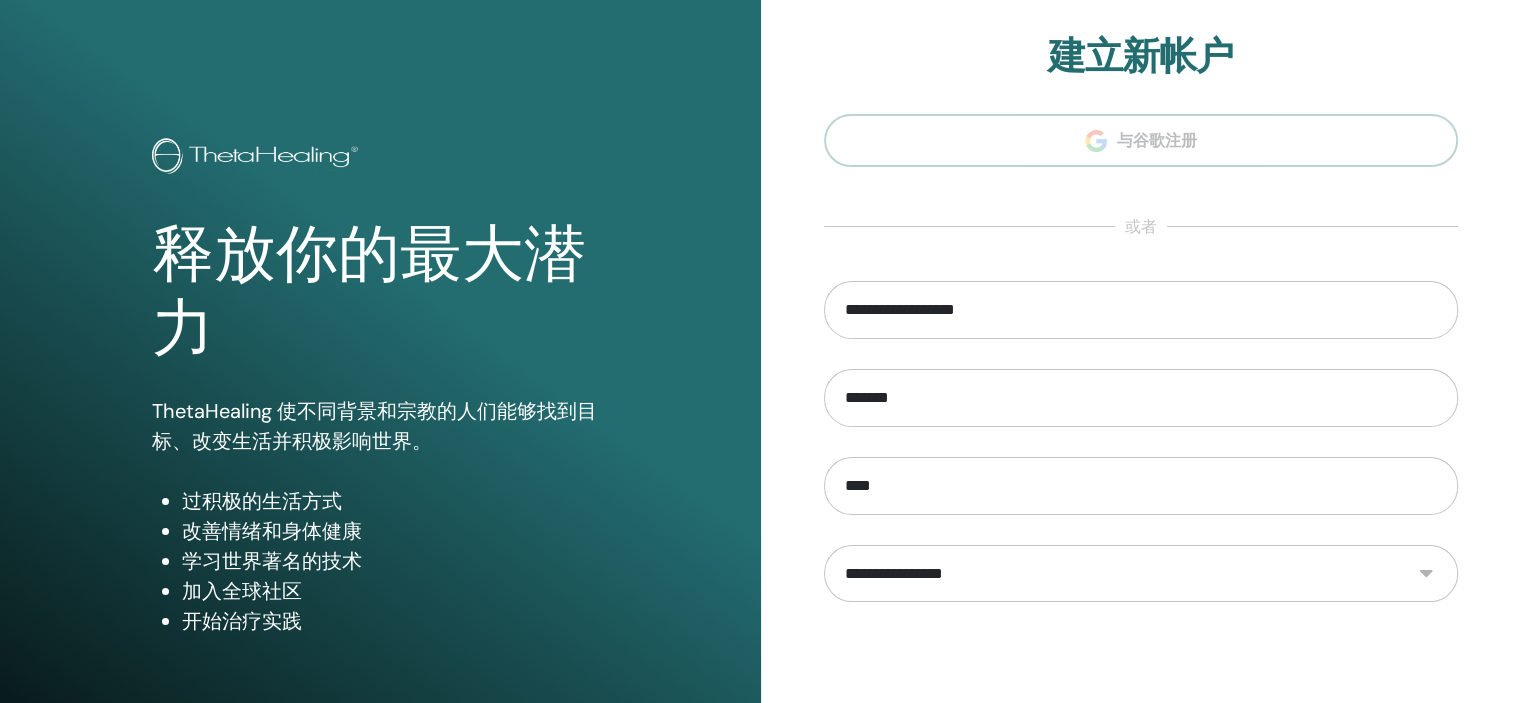 scroll, scrollTop: 200, scrollLeft: 0, axis: vertical 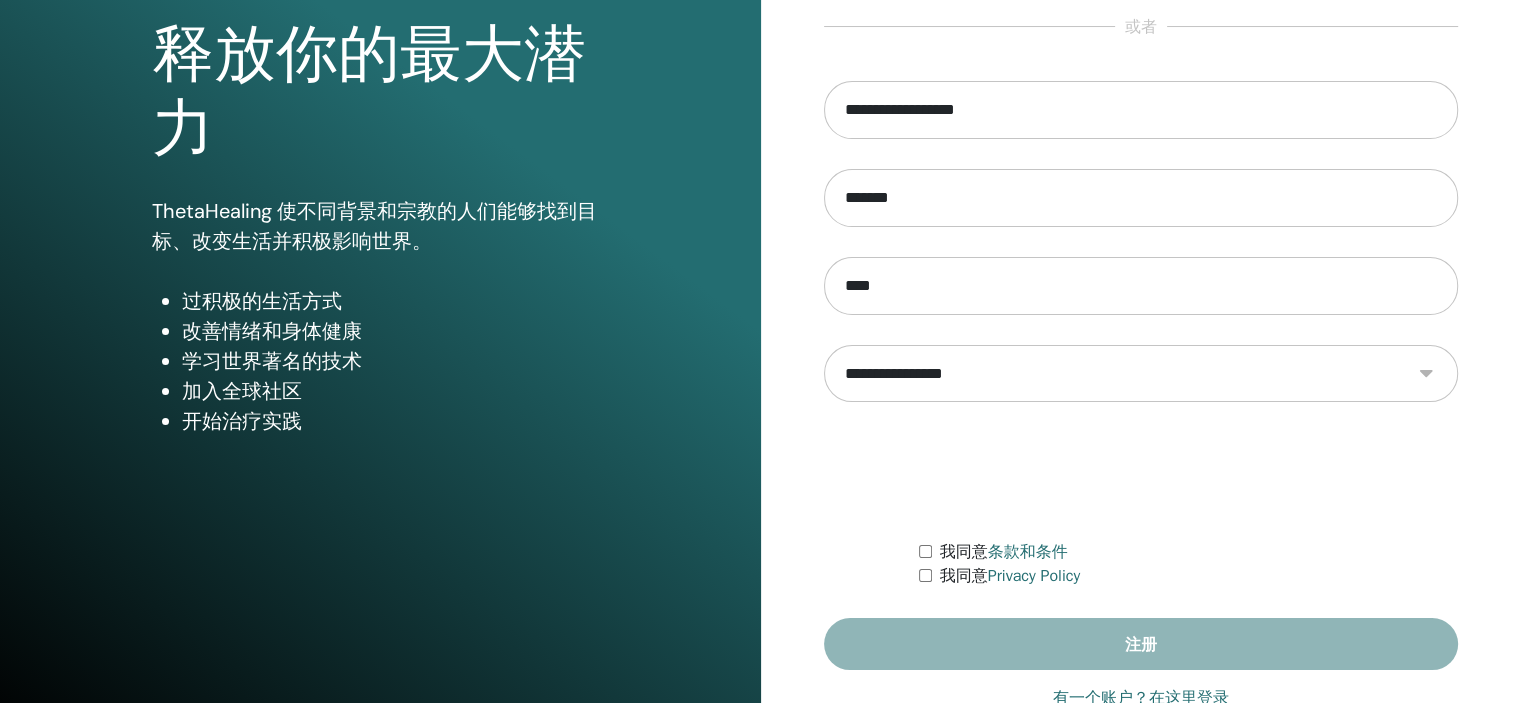 click on "**********" at bounding box center [1141, 376] 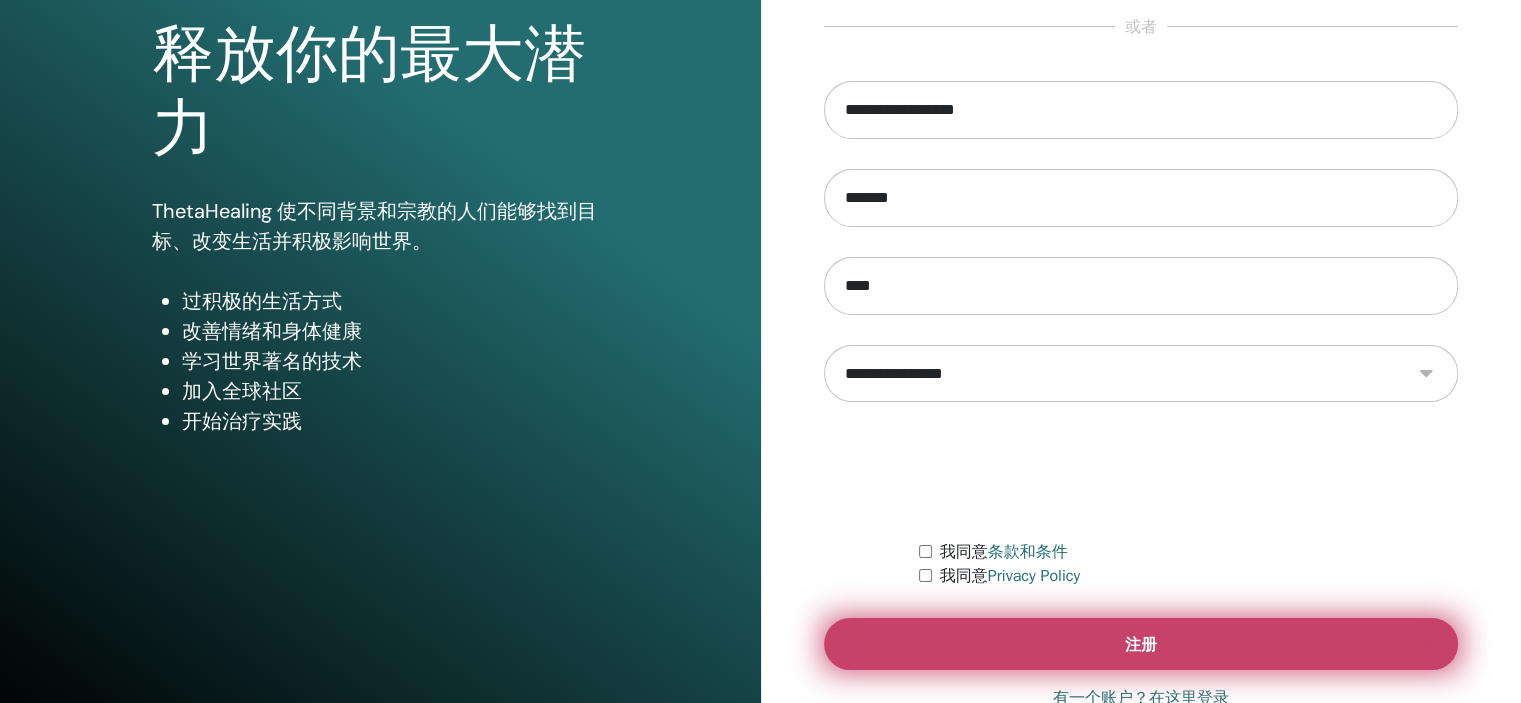 click on "注册" at bounding box center [1141, 644] 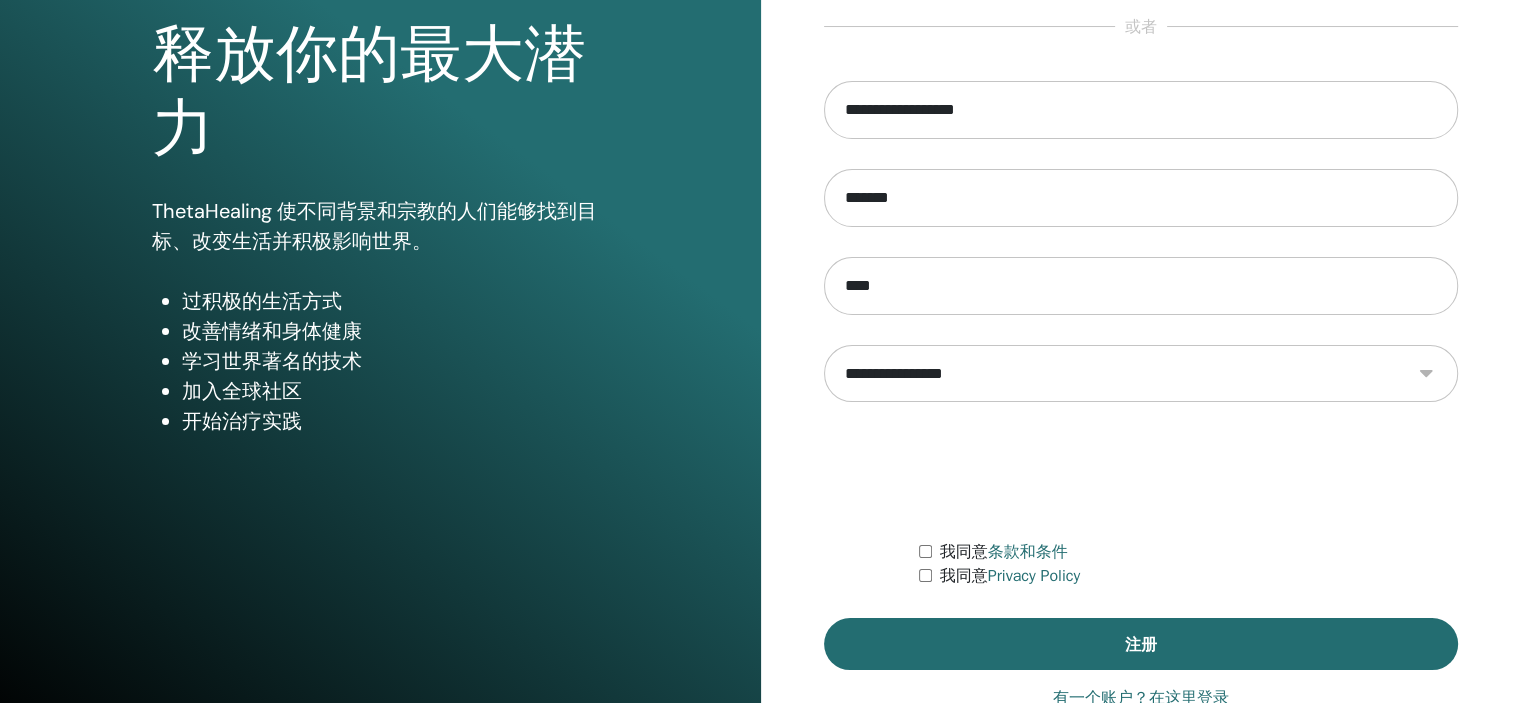 scroll, scrollTop: 256, scrollLeft: 0, axis: vertical 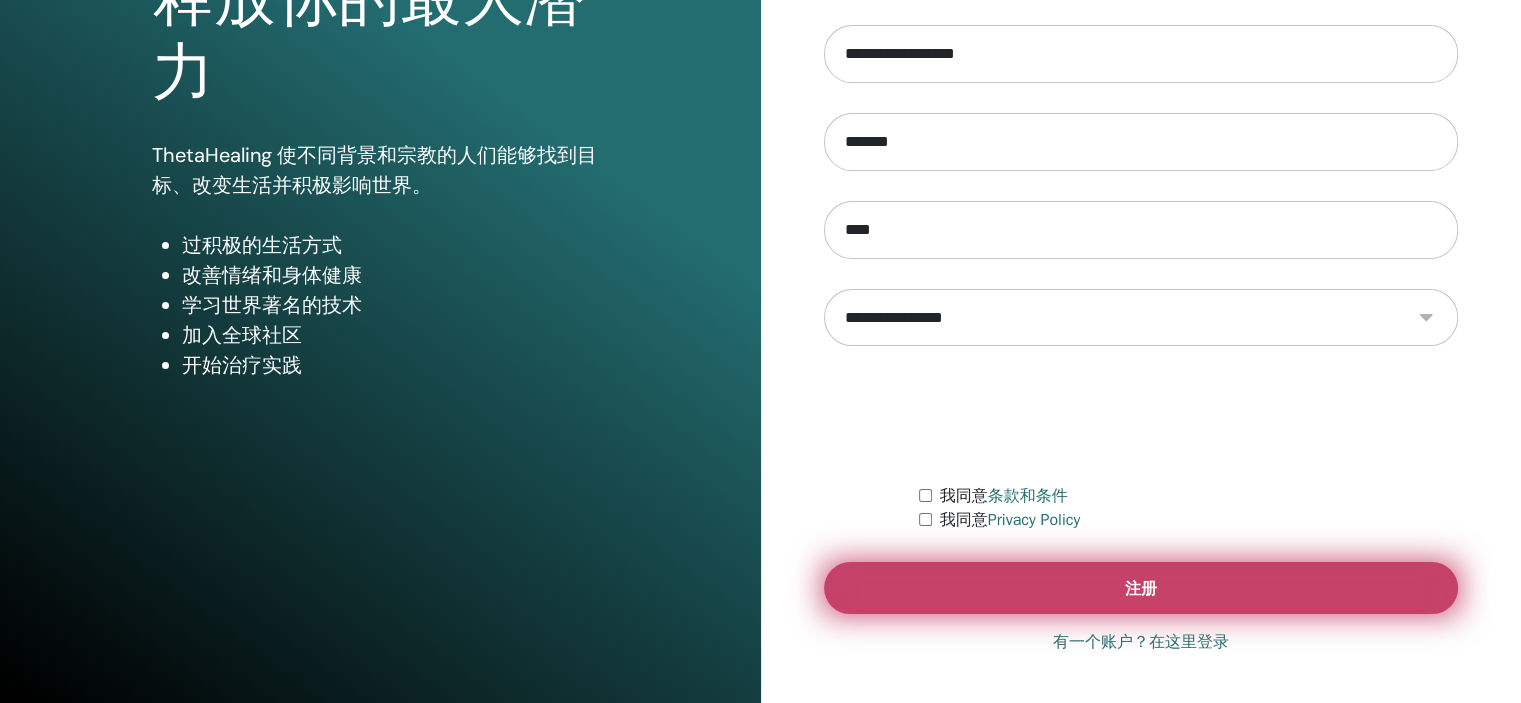 click on "注册" at bounding box center [1141, 588] 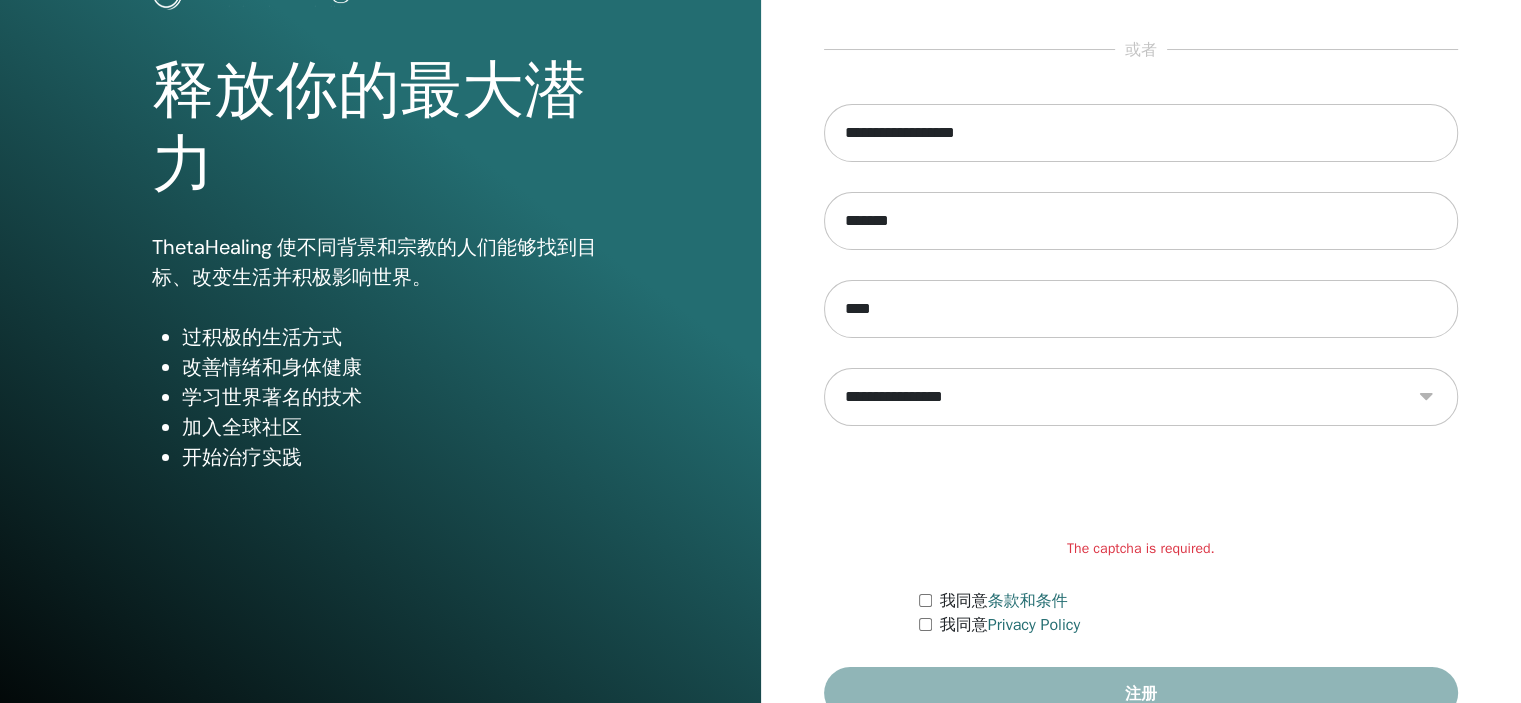 scroll, scrollTop: 200, scrollLeft: 0, axis: vertical 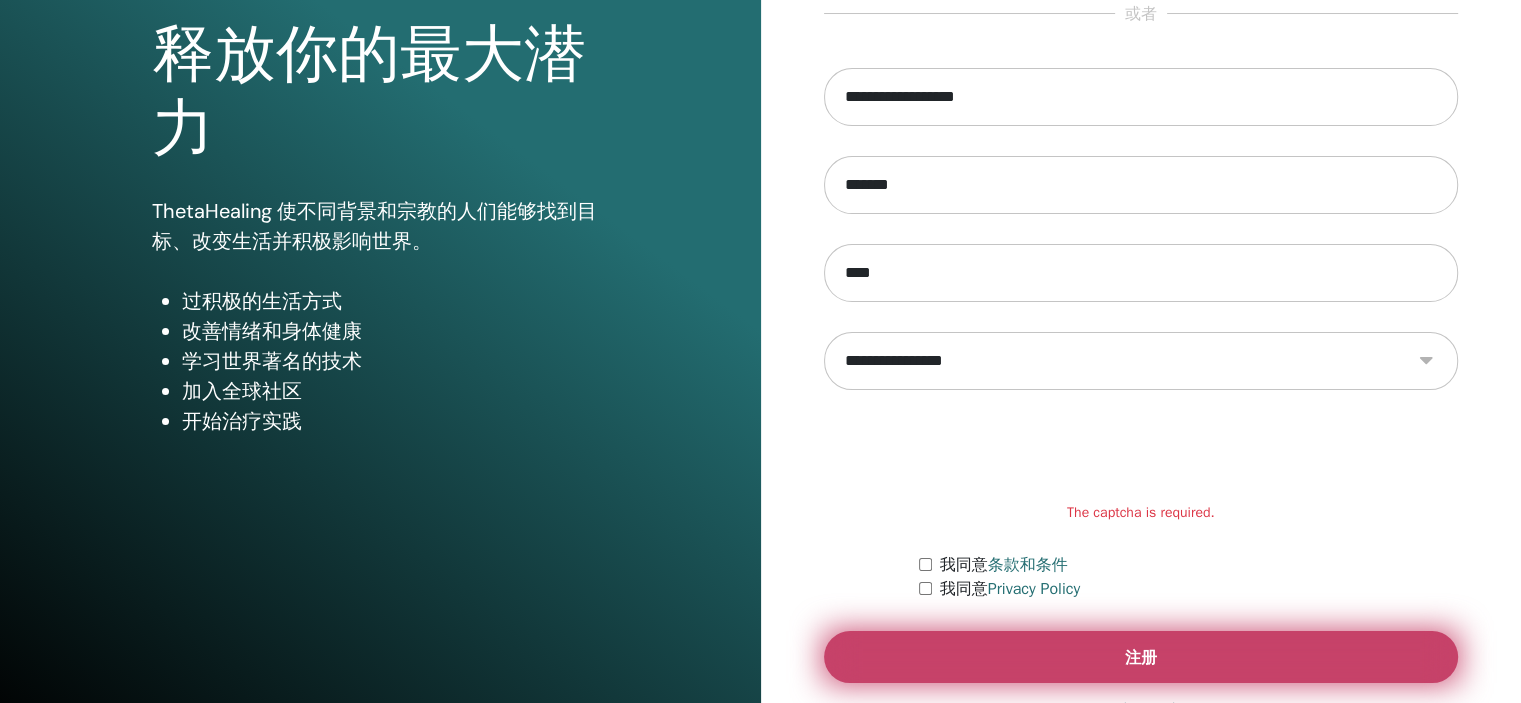click on "注册" at bounding box center (1141, 657) 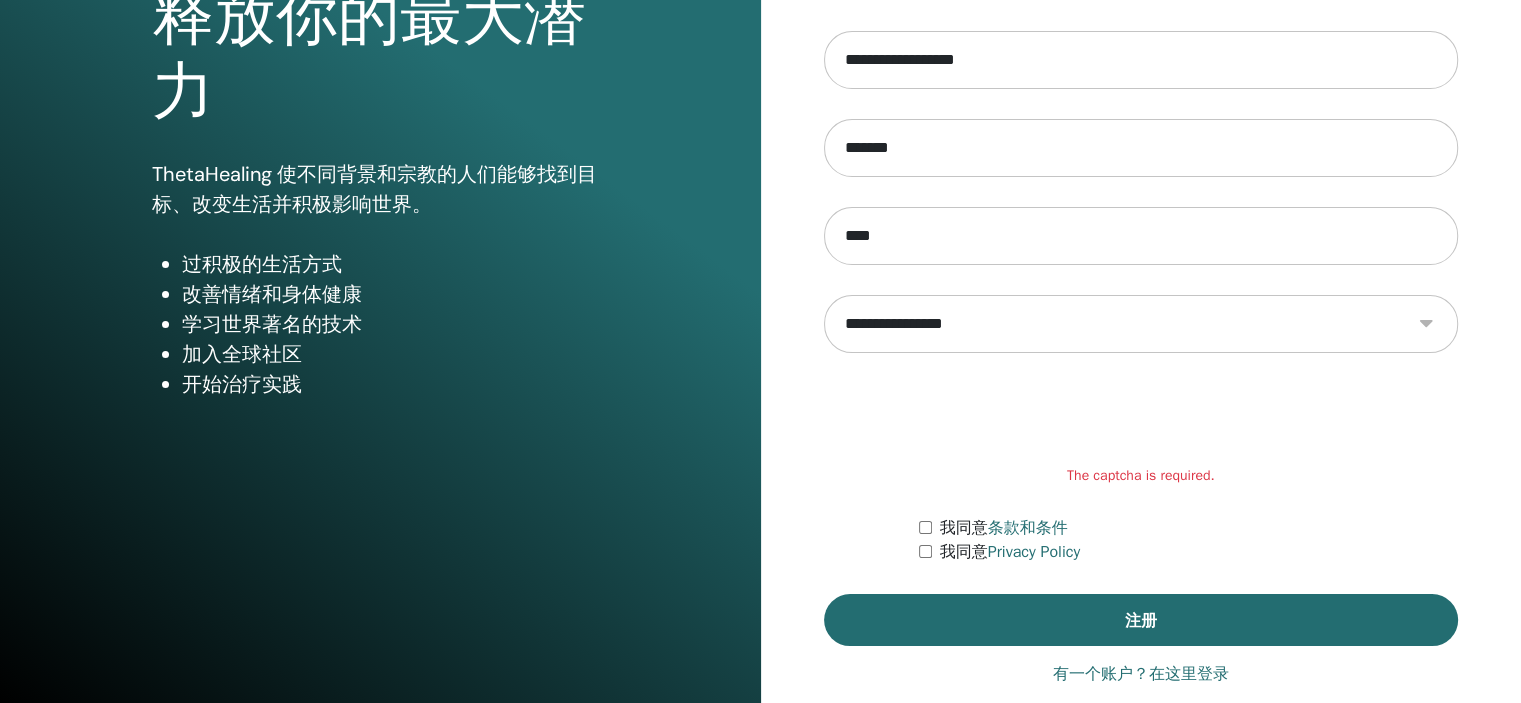 scroll, scrollTop: 256, scrollLeft: 0, axis: vertical 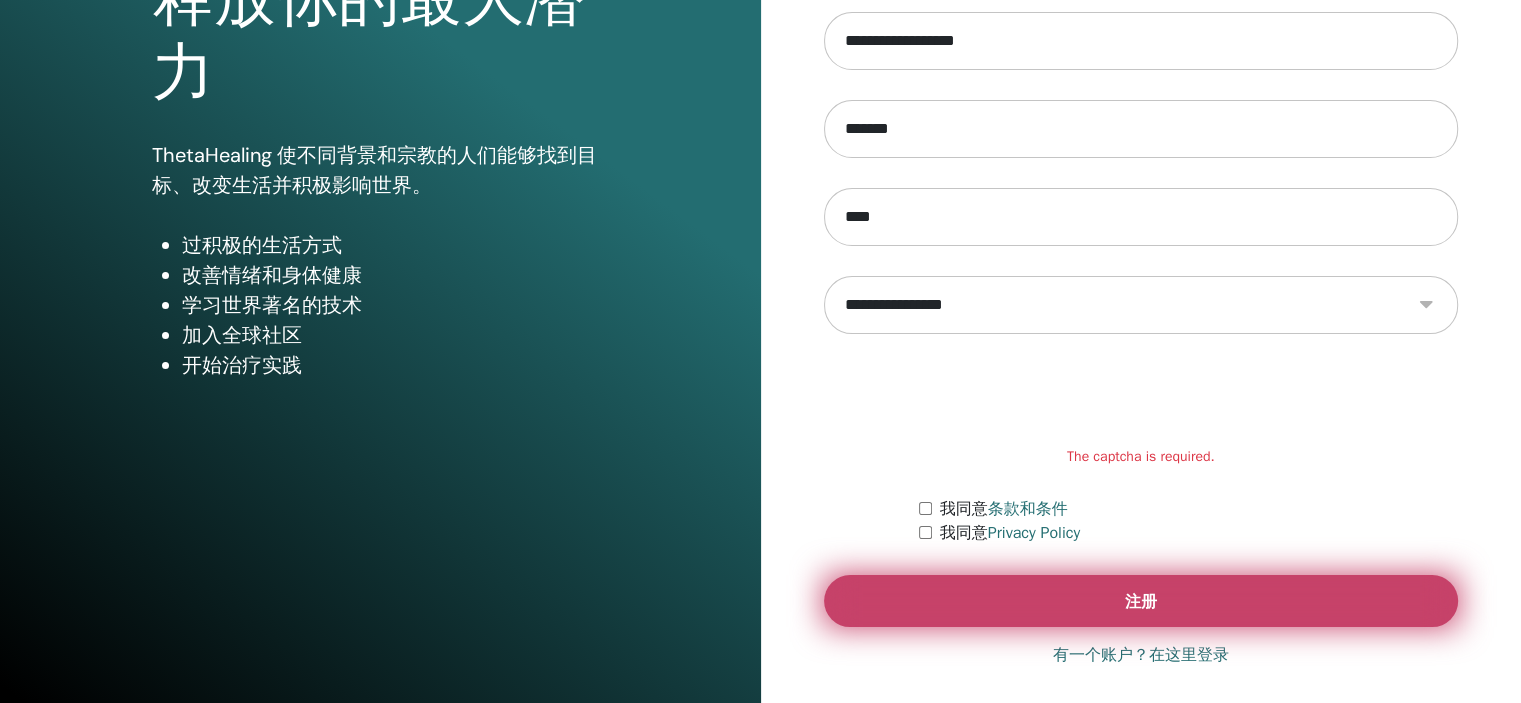 click on "注册" at bounding box center [1141, 601] 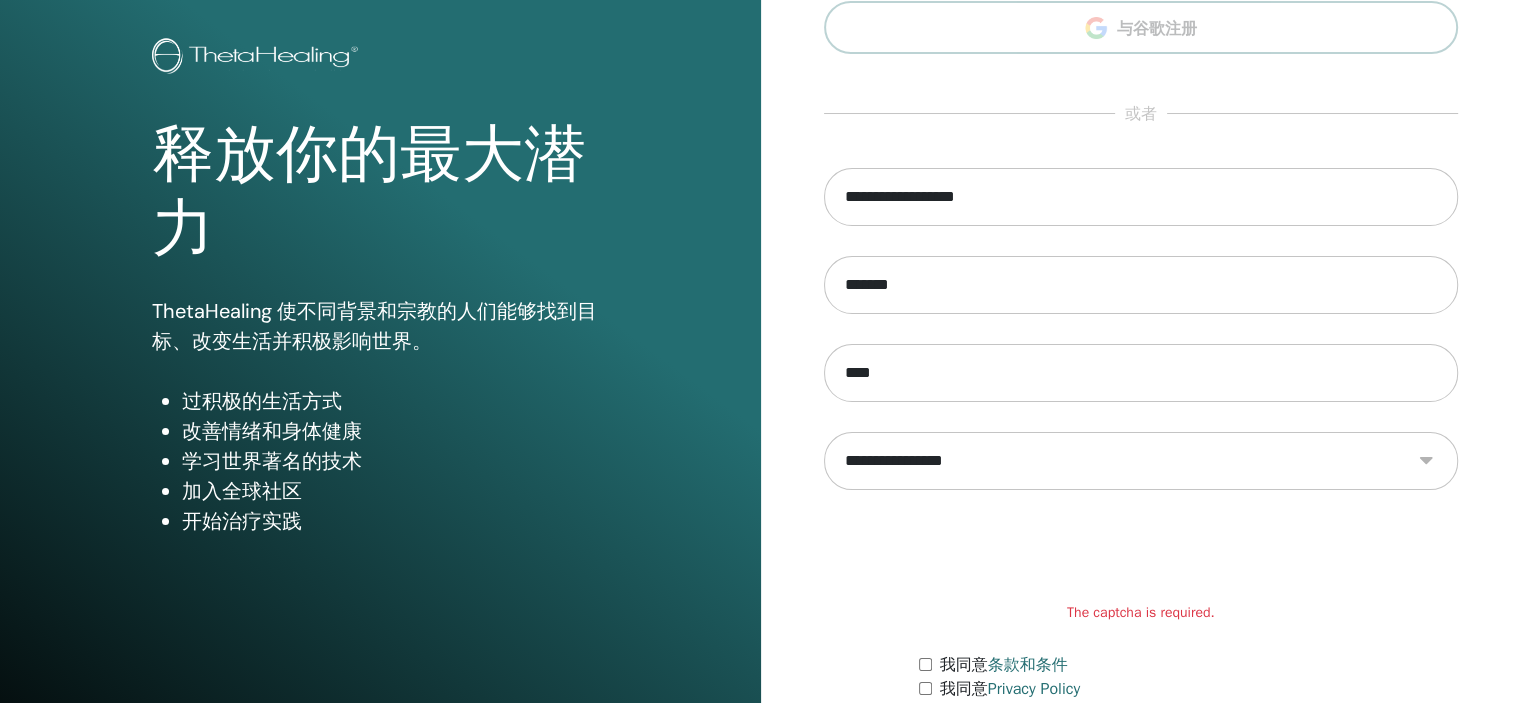 scroll, scrollTop: 256, scrollLeft: 0, axis: vertical 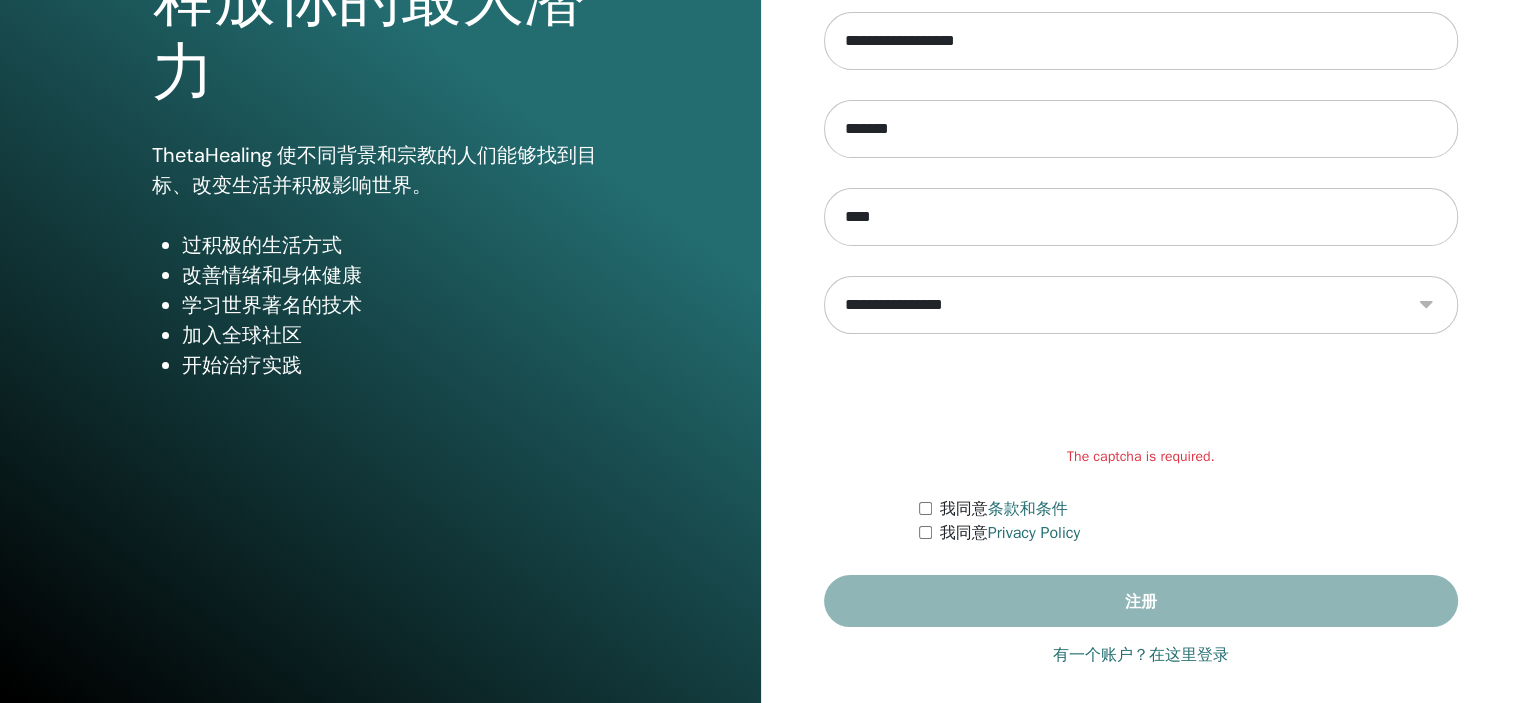 click on "我同意  条款和条件" at bounding box center (1188, 509) 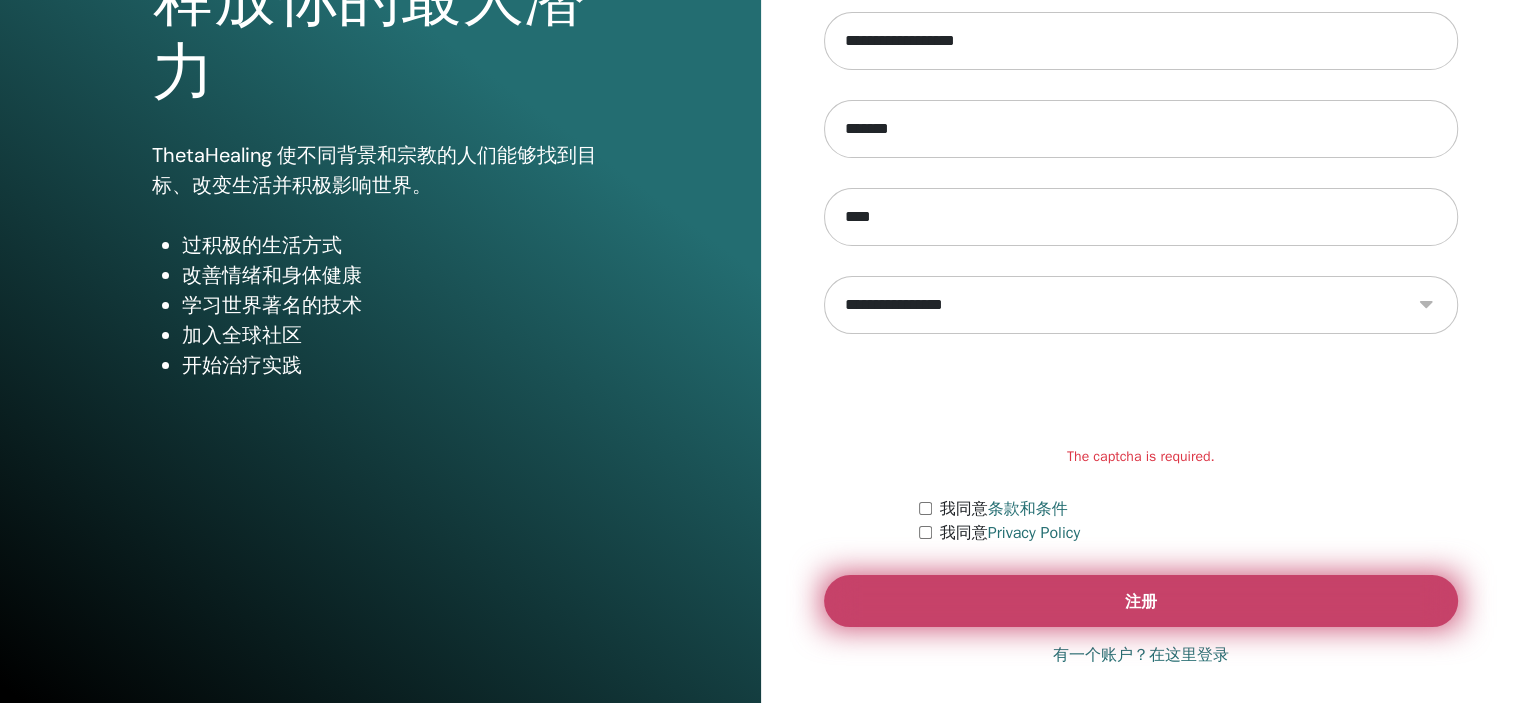 click on "注册" at bounding box center (1141, 601) 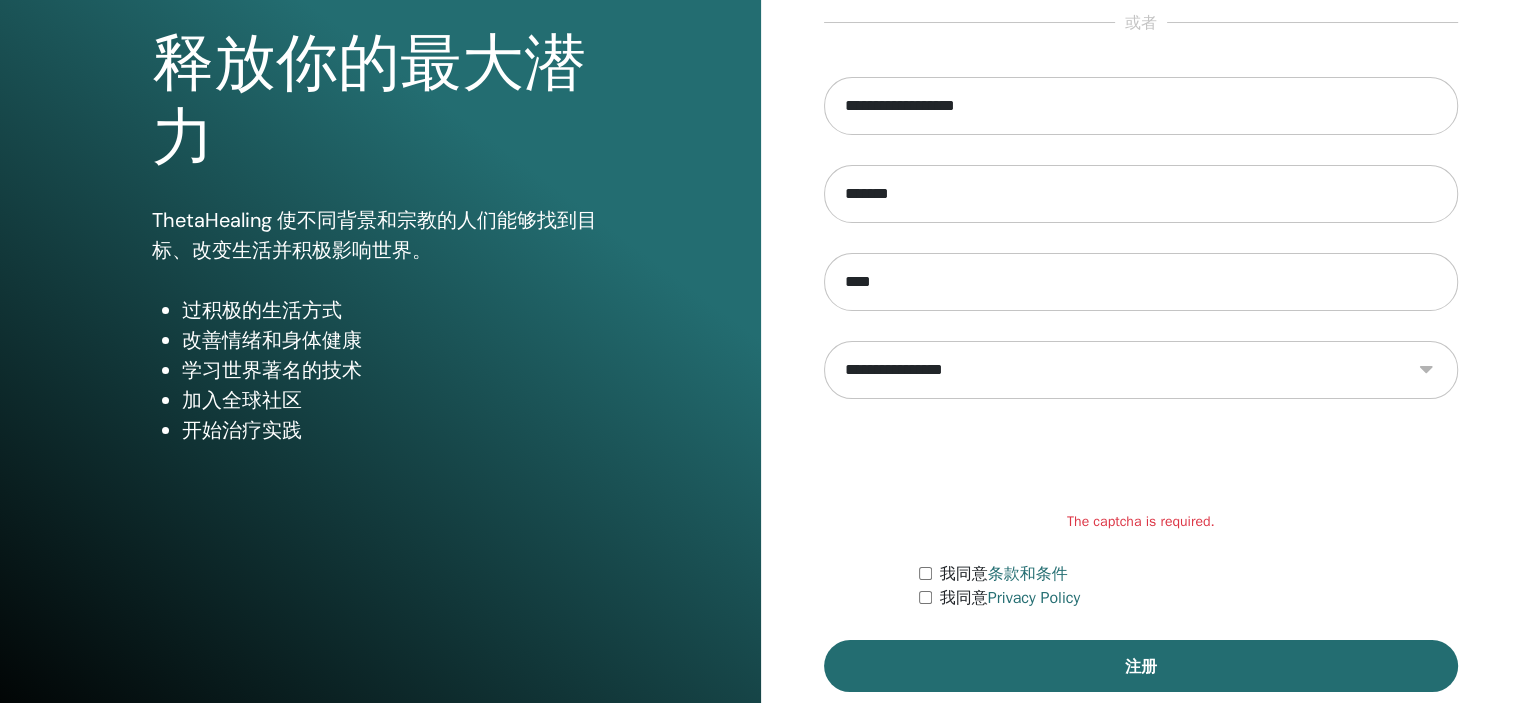 scroll, scrollTop: 156, scrollLeft: 0, axis: vertical 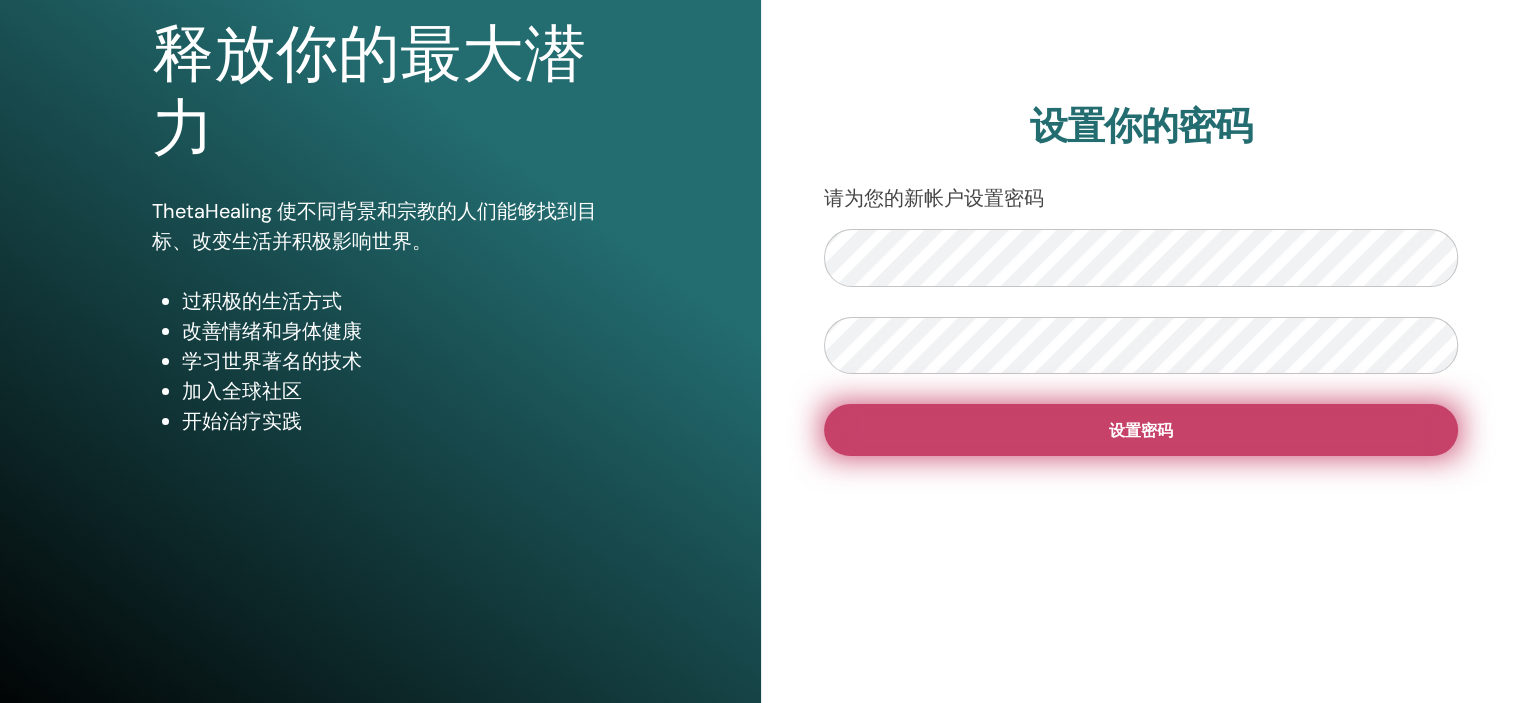 click on "设置密码" at bounding box center (1141, 430) 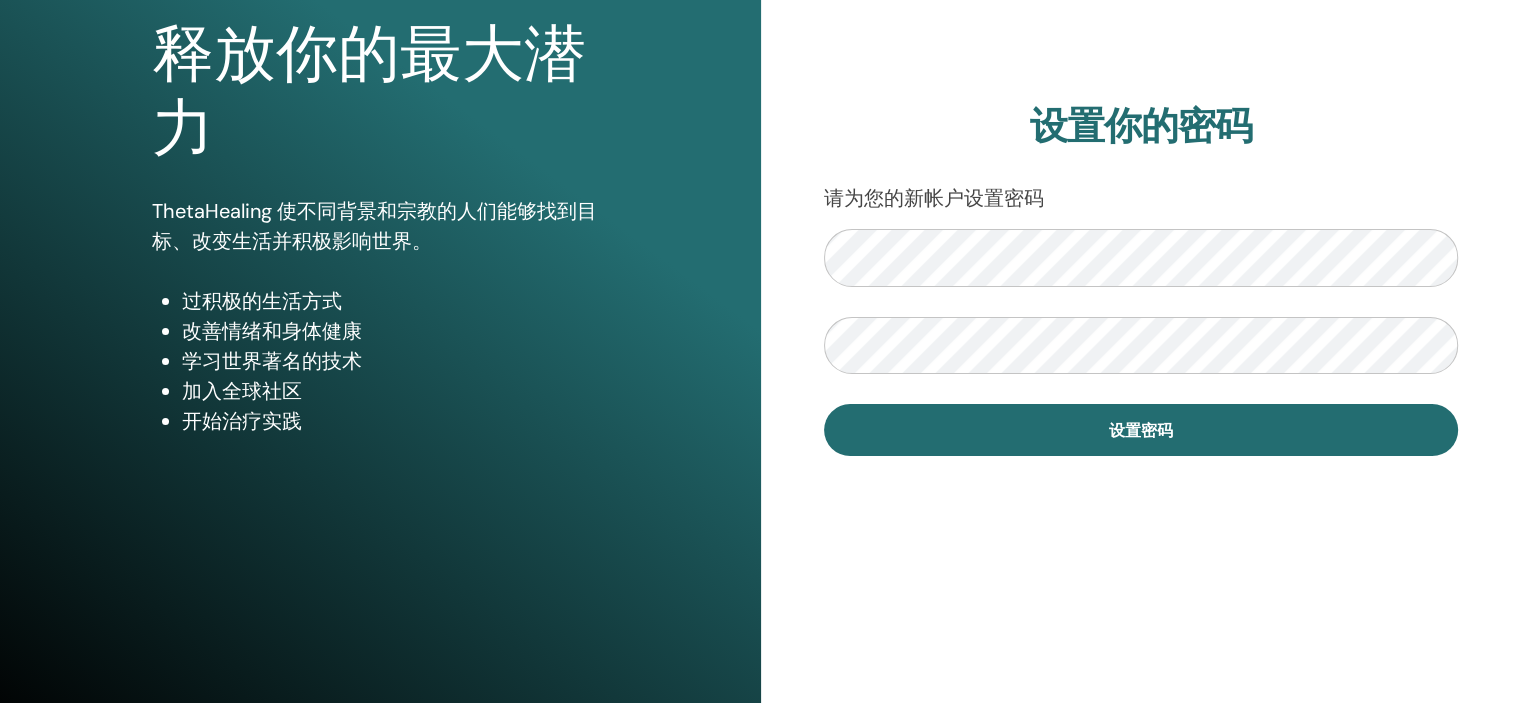 type 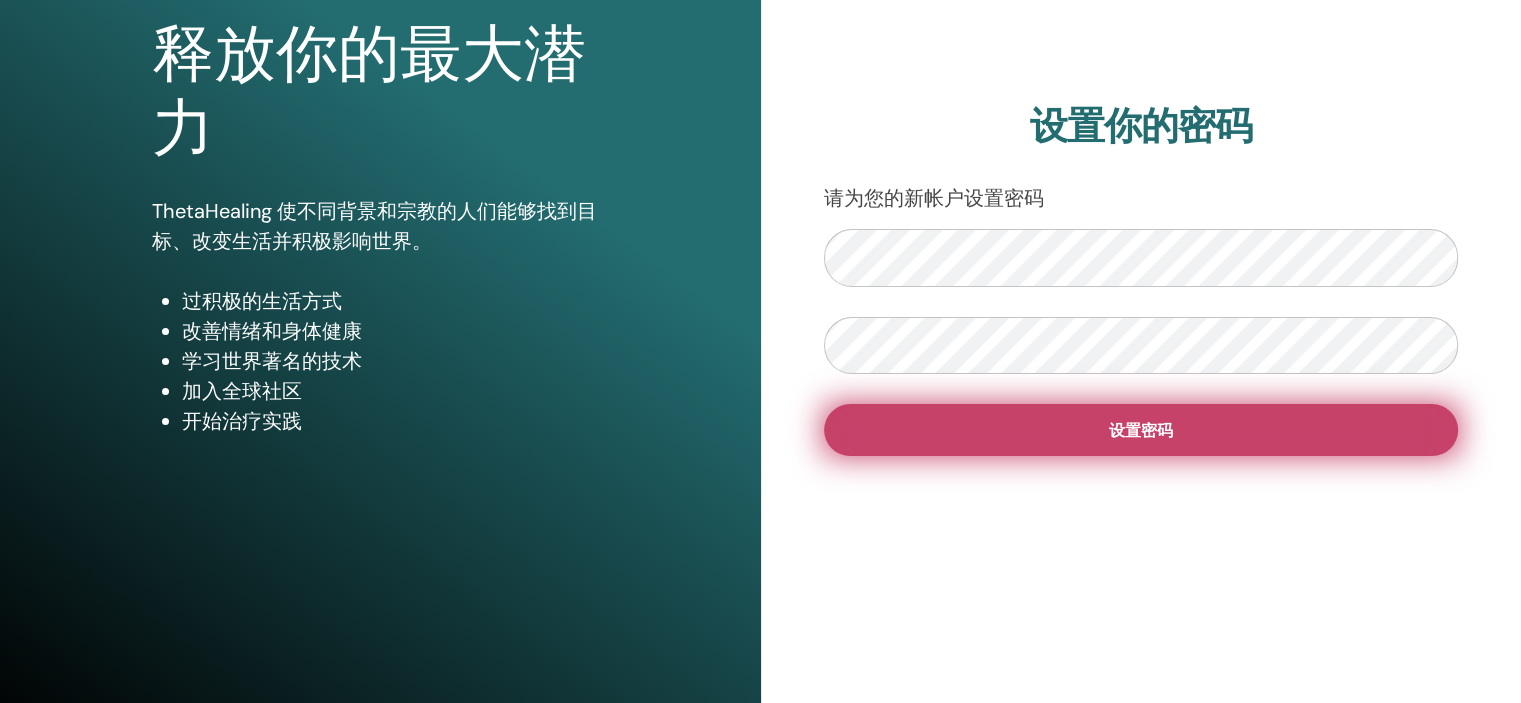 click on "设置密码" at bounding box center [1141, 430] 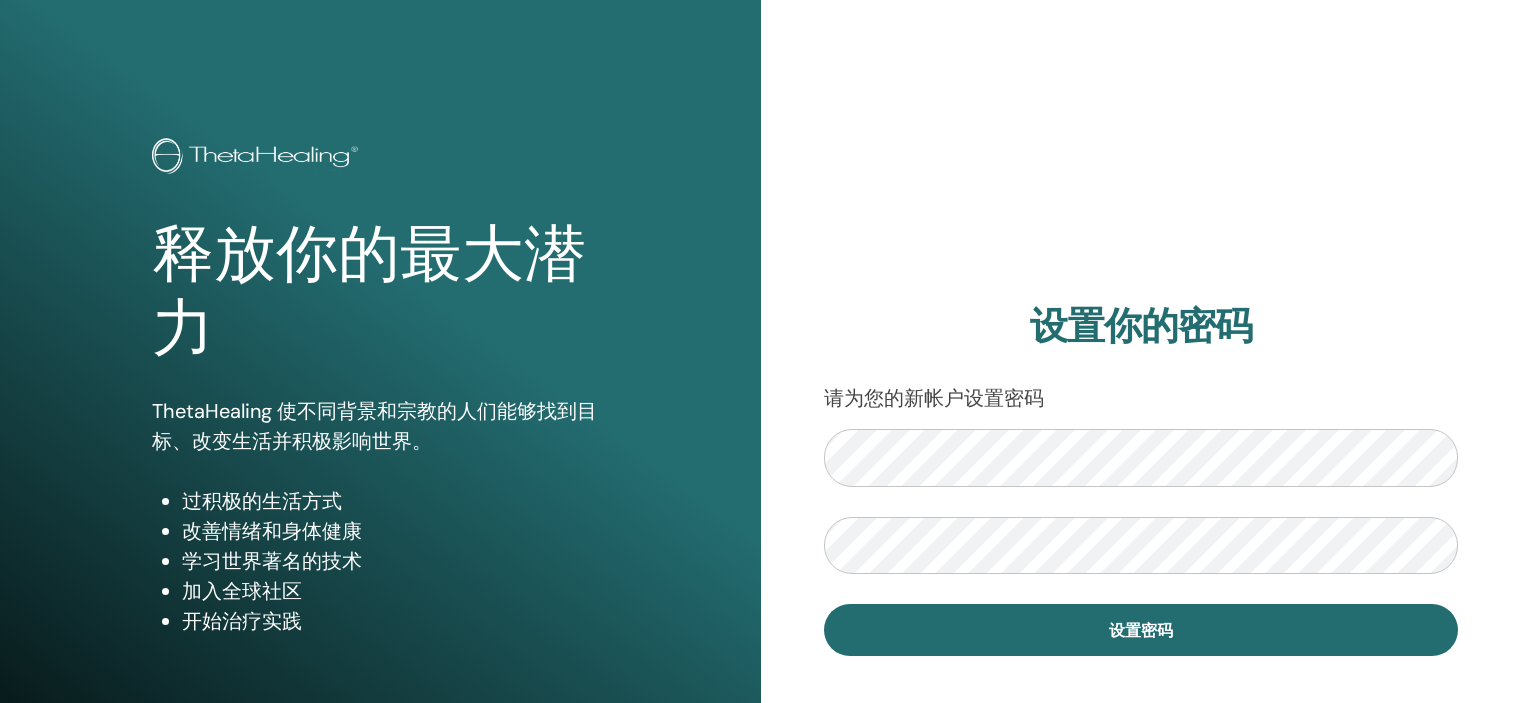 scroll, scrollTop: 0, scrollLeft: 0, axis: both 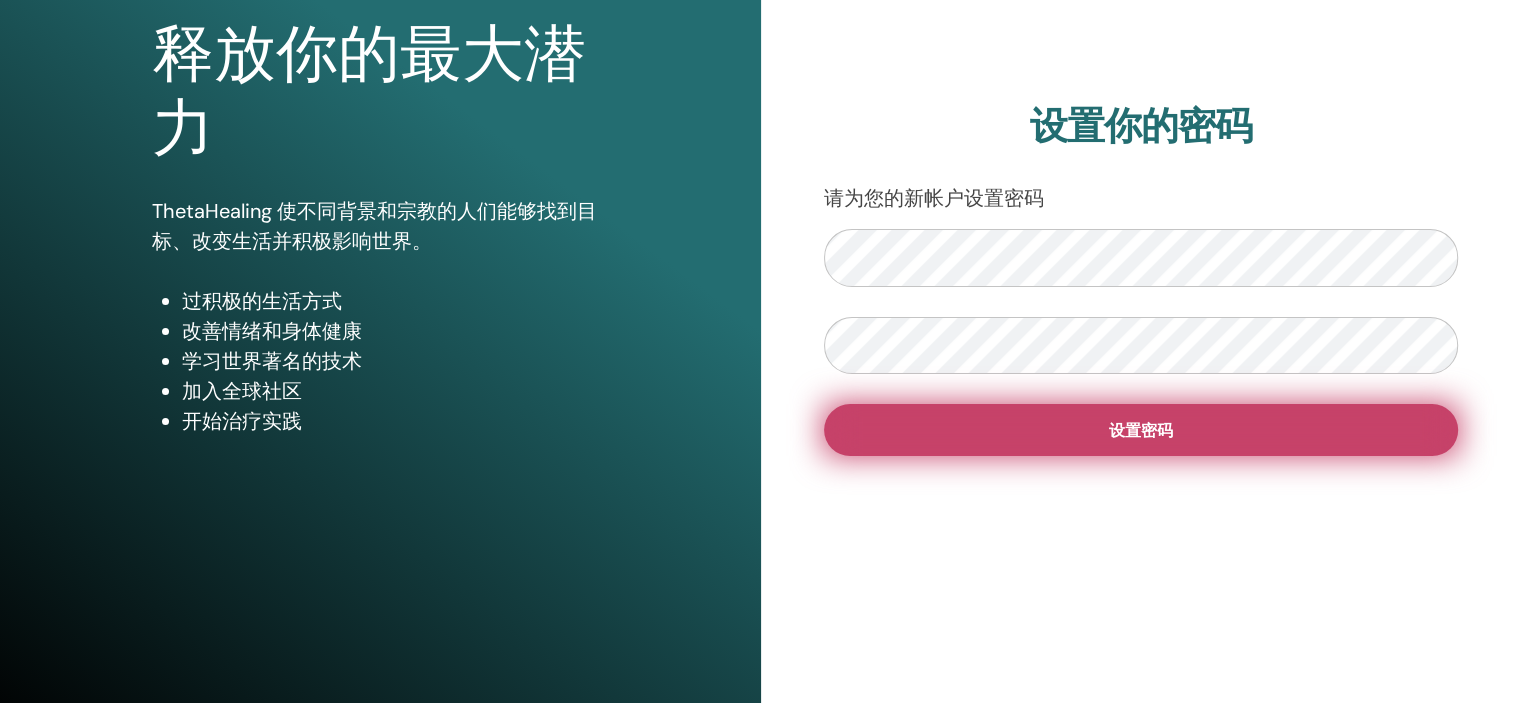 click on "设置密码" at bounding box center [1141, 430] 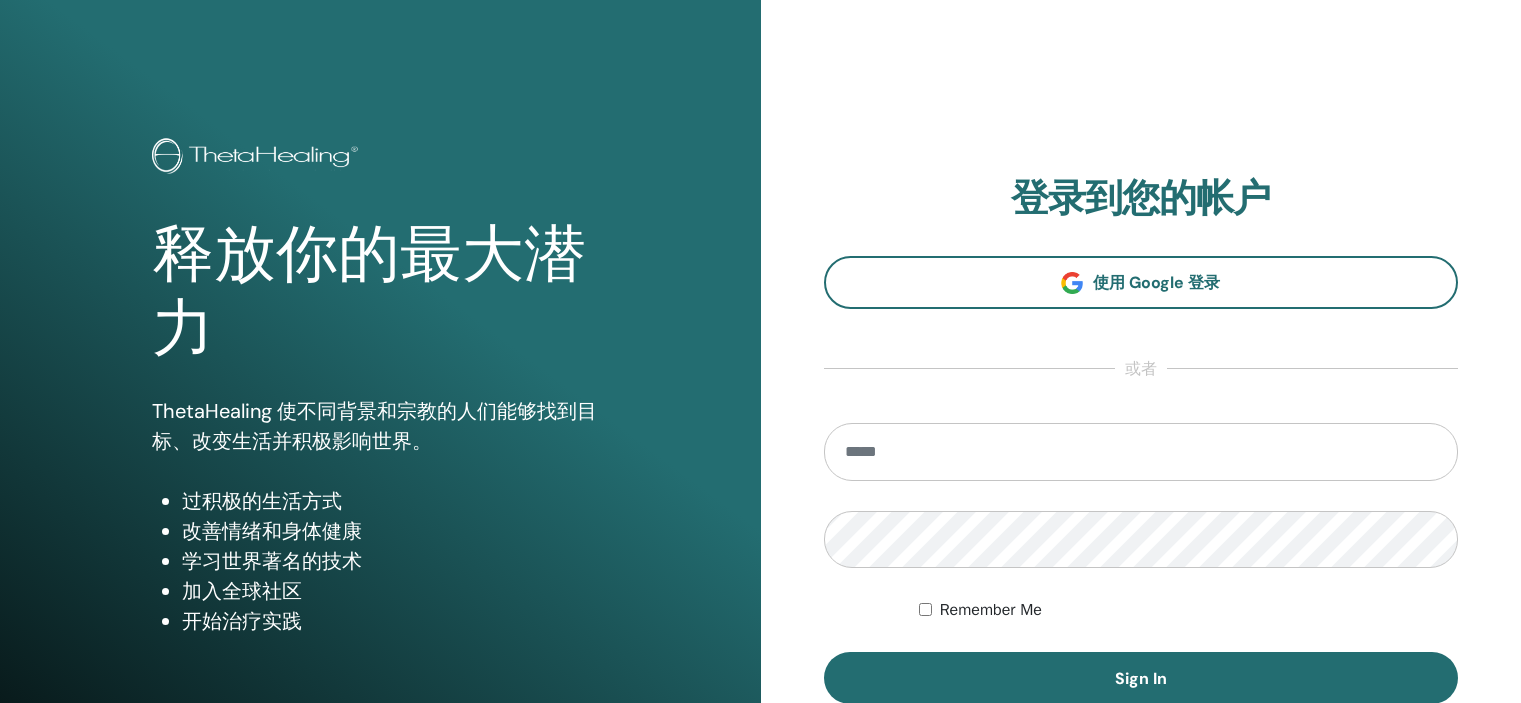 scroll, scrollTop: 0, scrollLeft: 0, axis: both 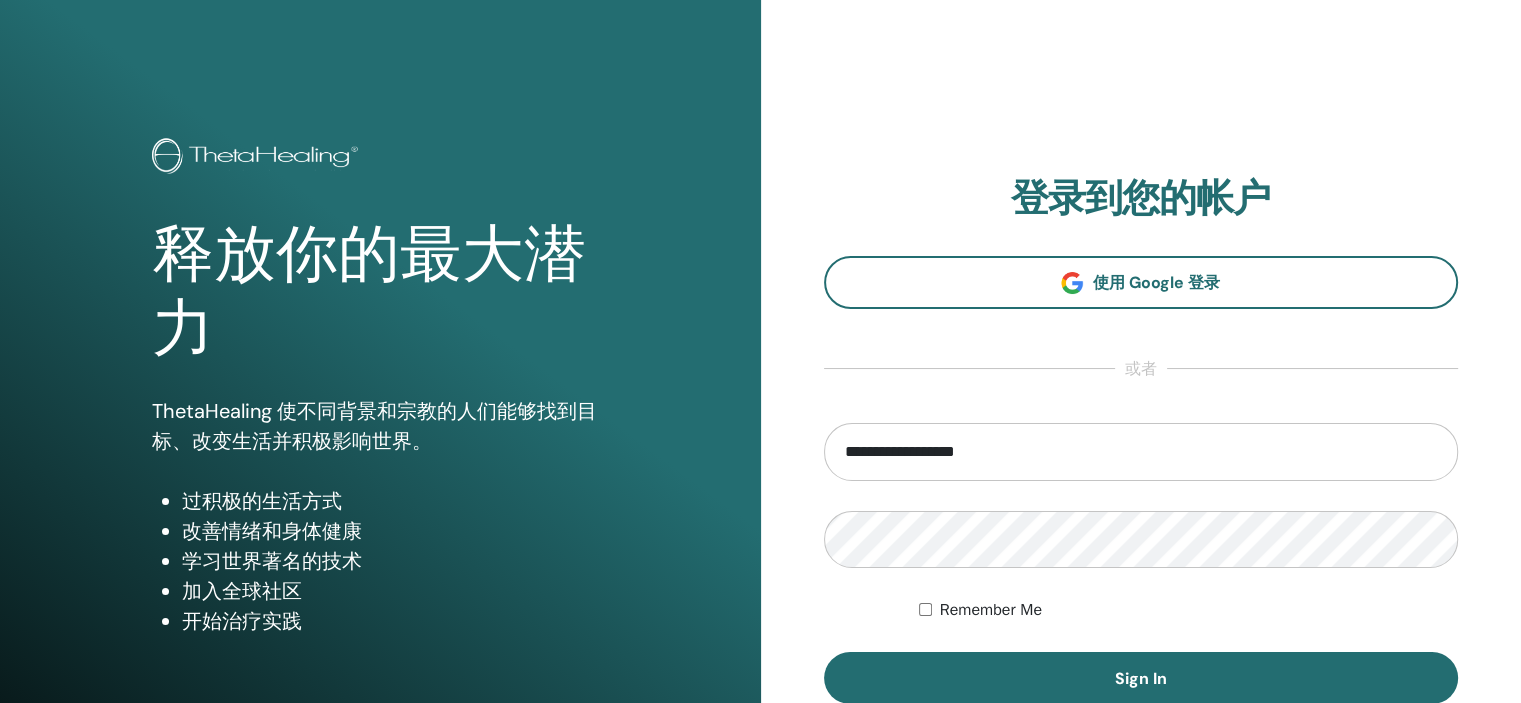 type on "**********" 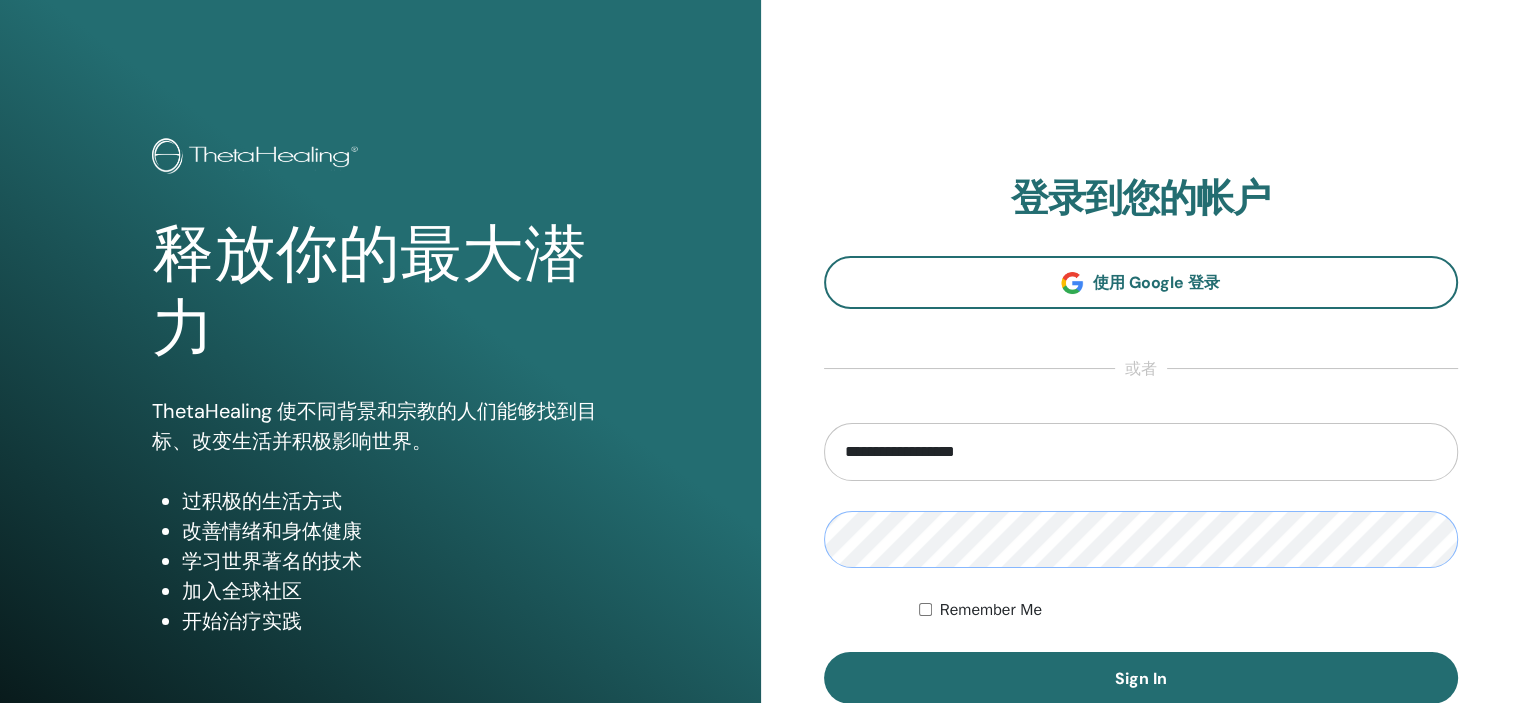 click on "Sign In" at bounding box center [1141, 678] 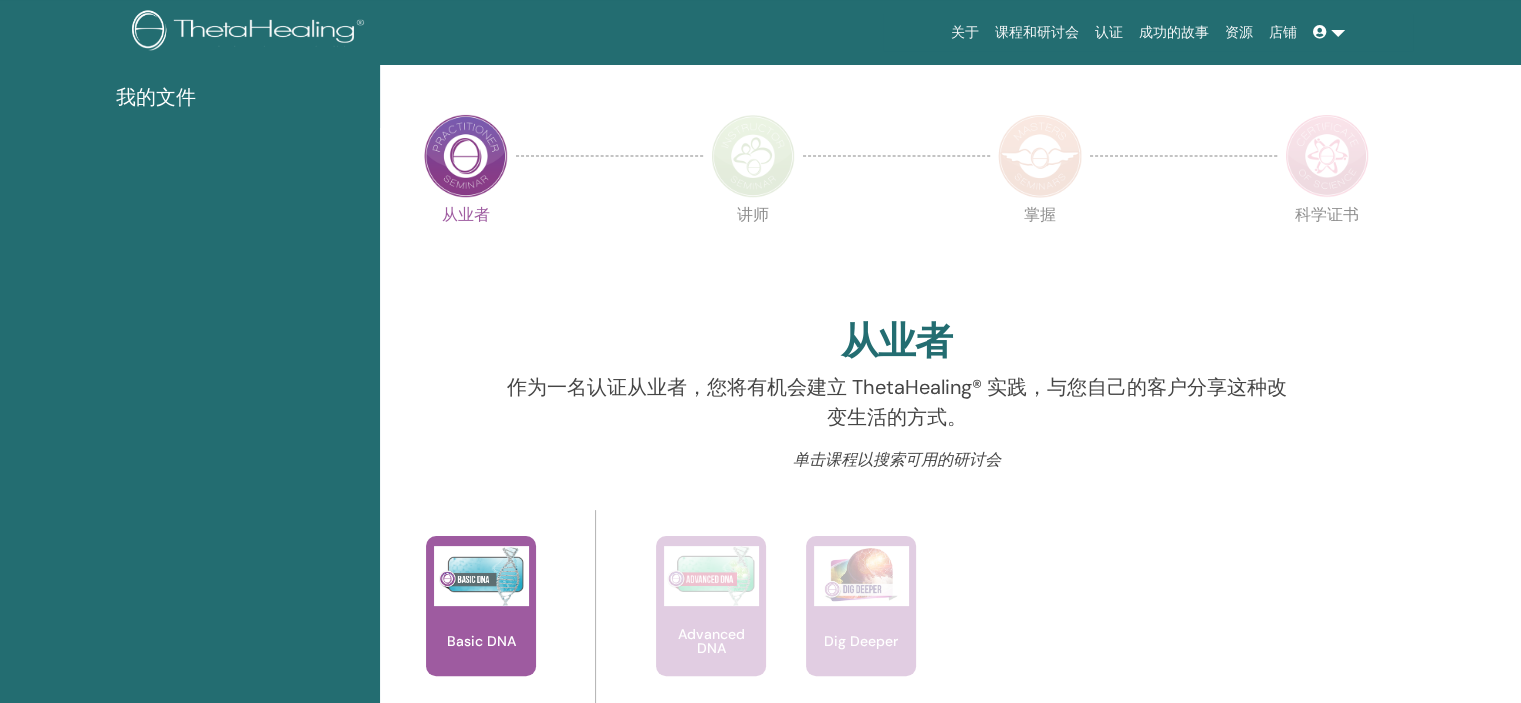 scroll, scrollTop: 352, scrollLeft: 0, axis: vertical 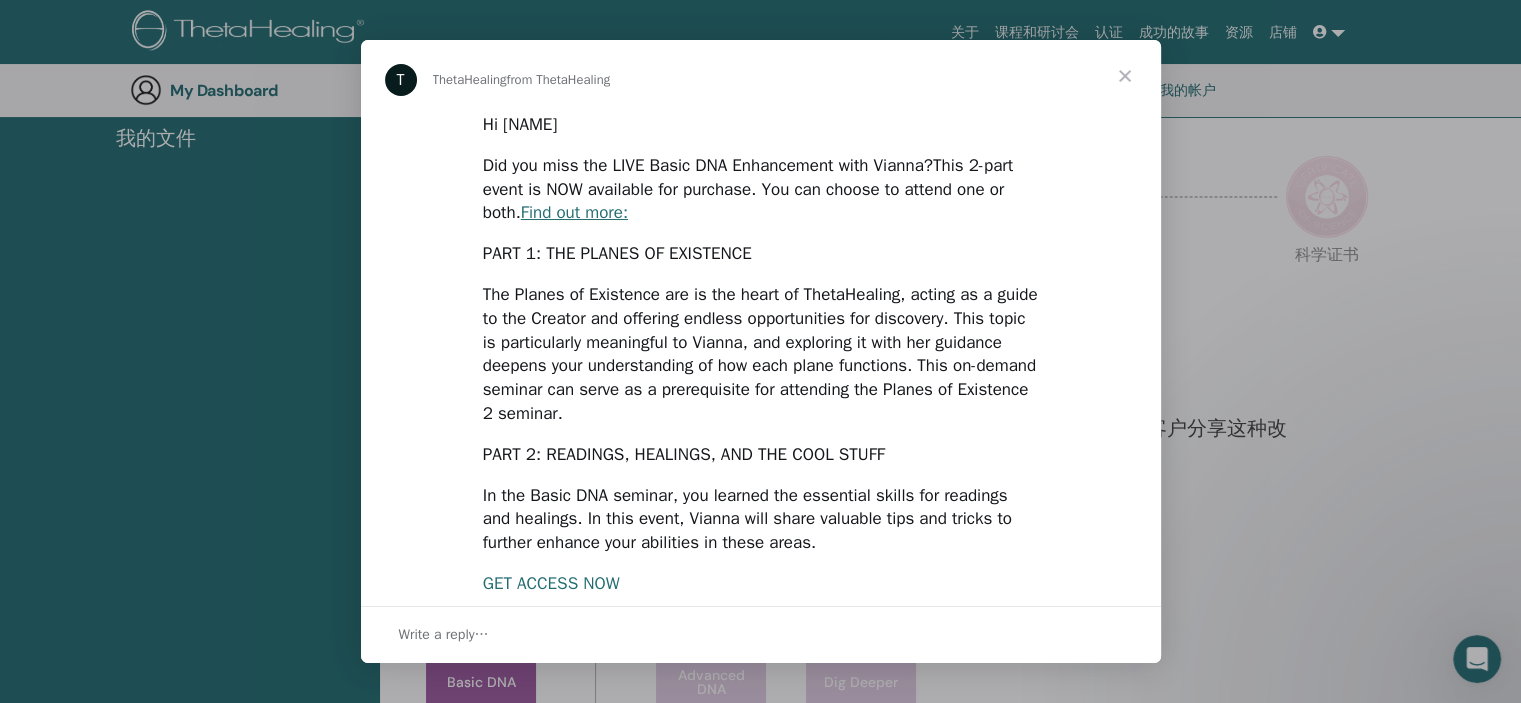 click at bounding box center (1125, 76) 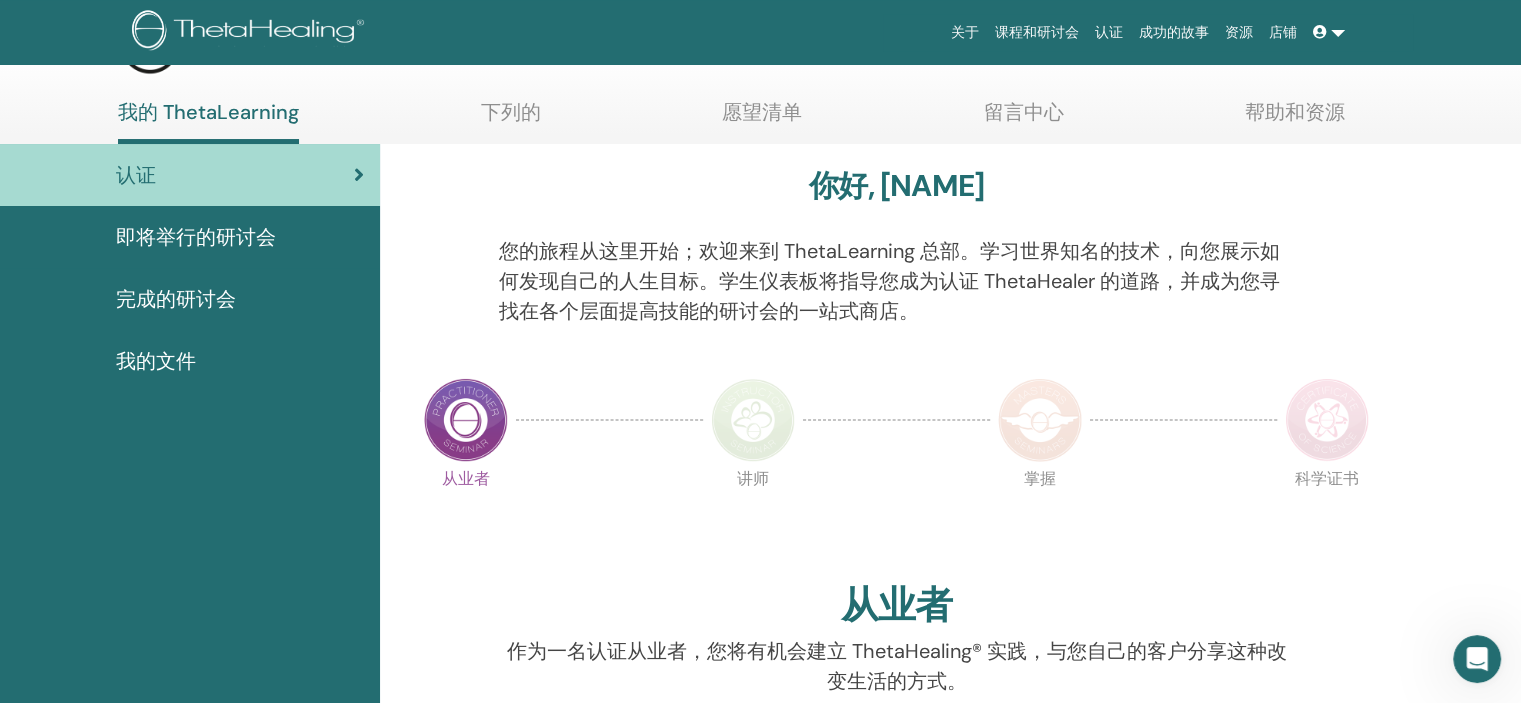 scroll, scrollTop: 0, scrollLeft: 0, axis: both 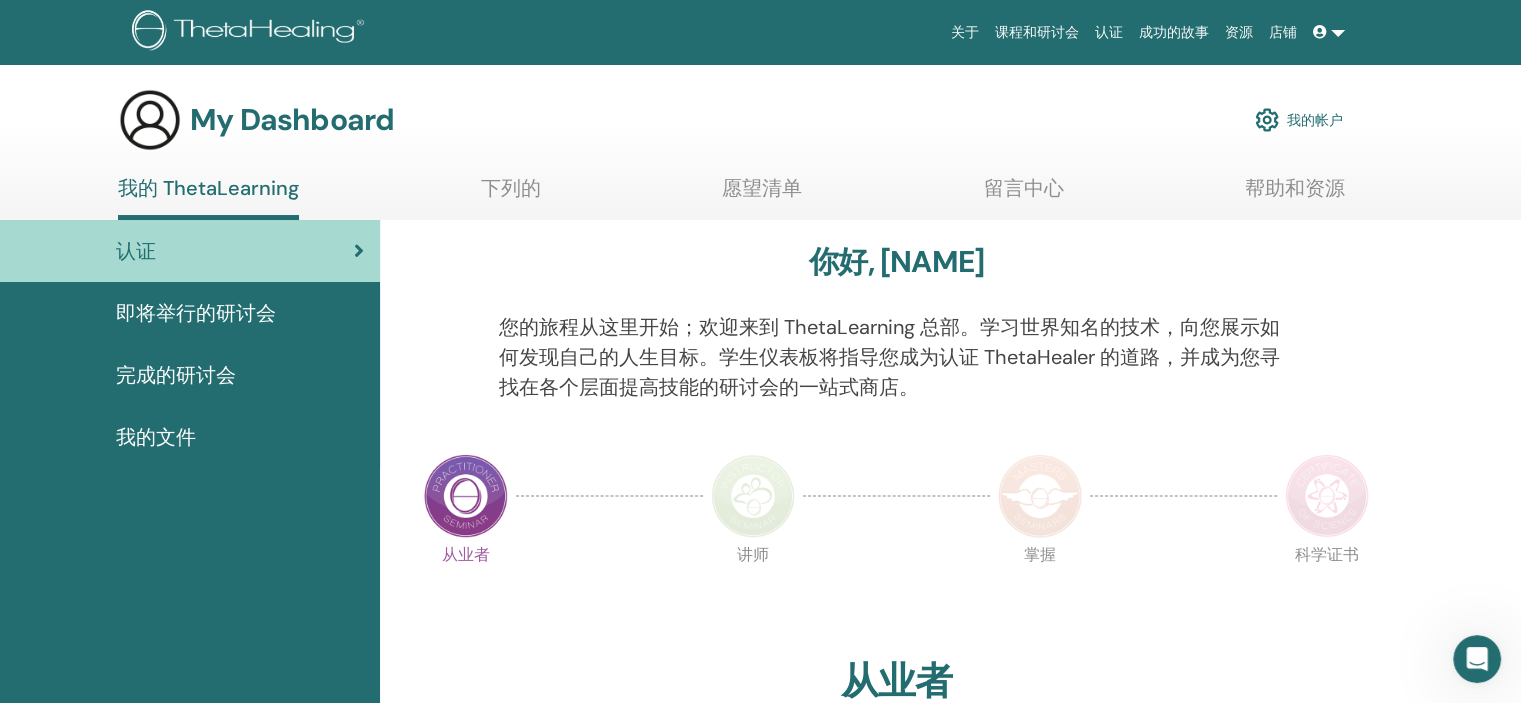 click on "下列的" at bounding box center [511, 195] 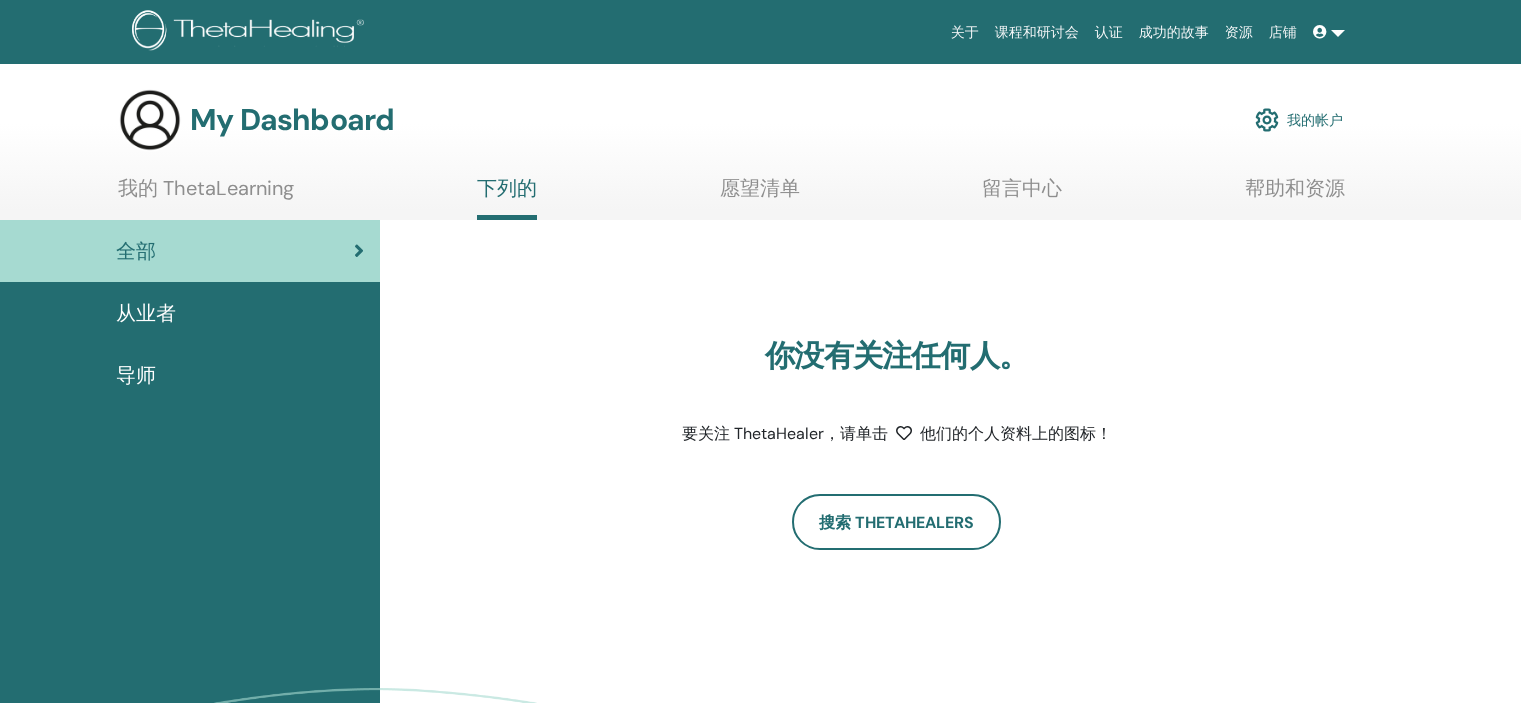 scroll, scrollTop: 0, scrollLeft: 0, axis: both 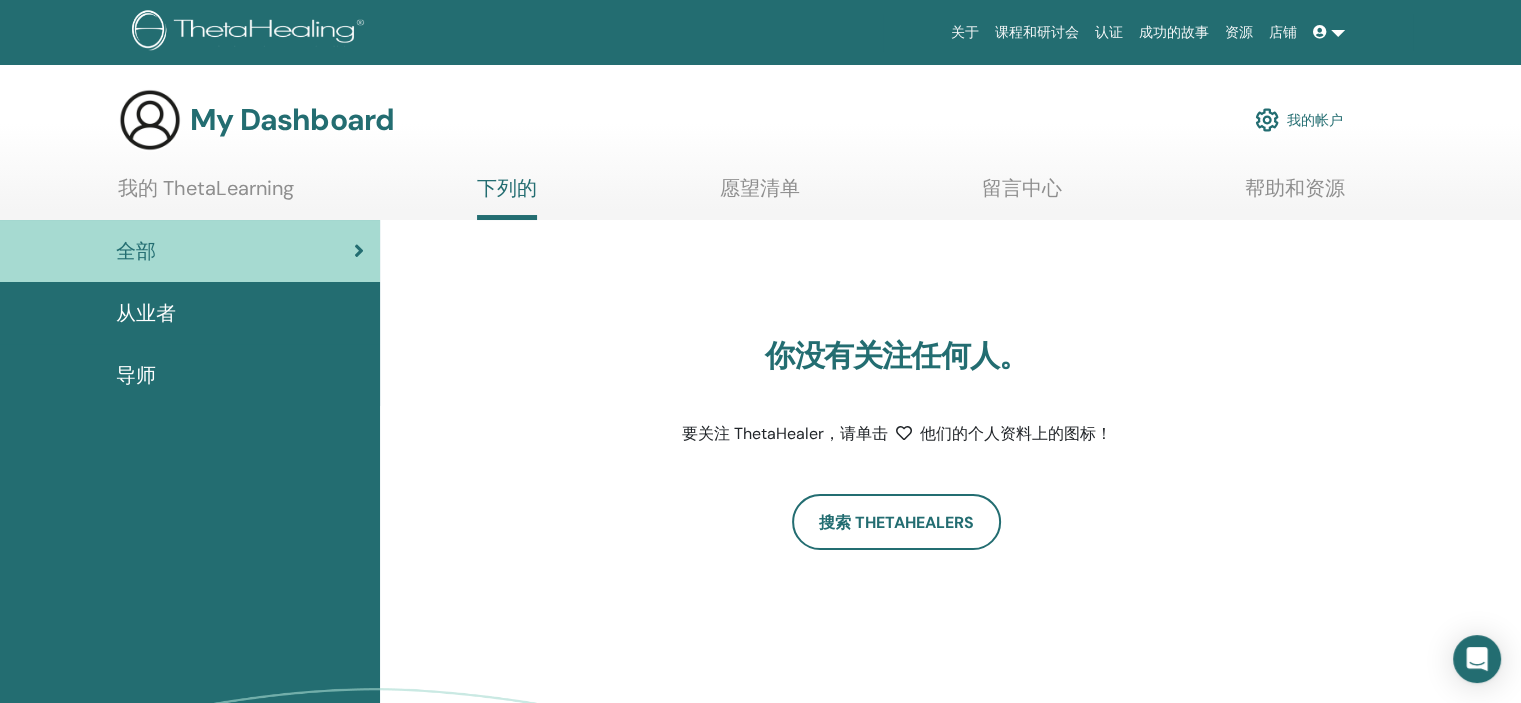 click at bounding box center [251, 32] 